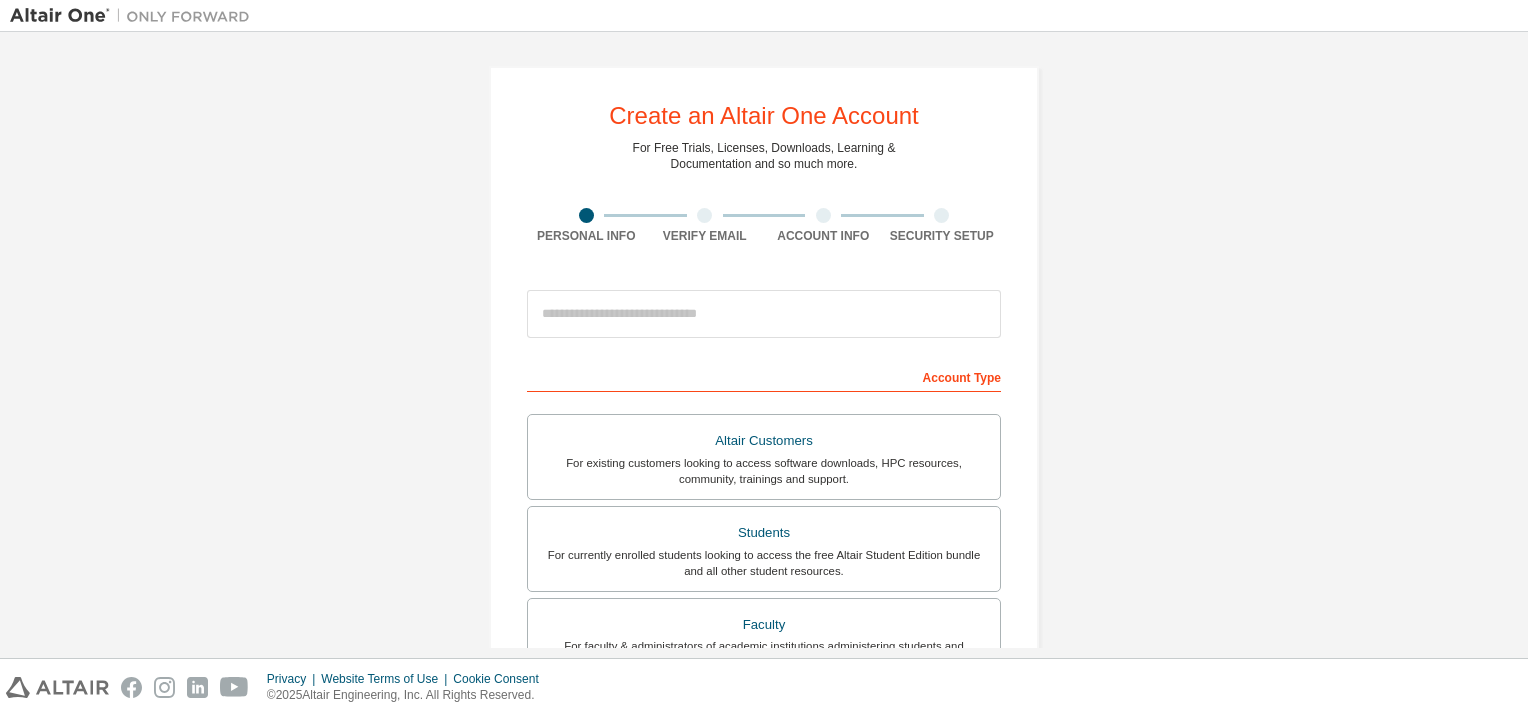 scroll, scrollTop: 0, scrollLeft: 0, axis: both 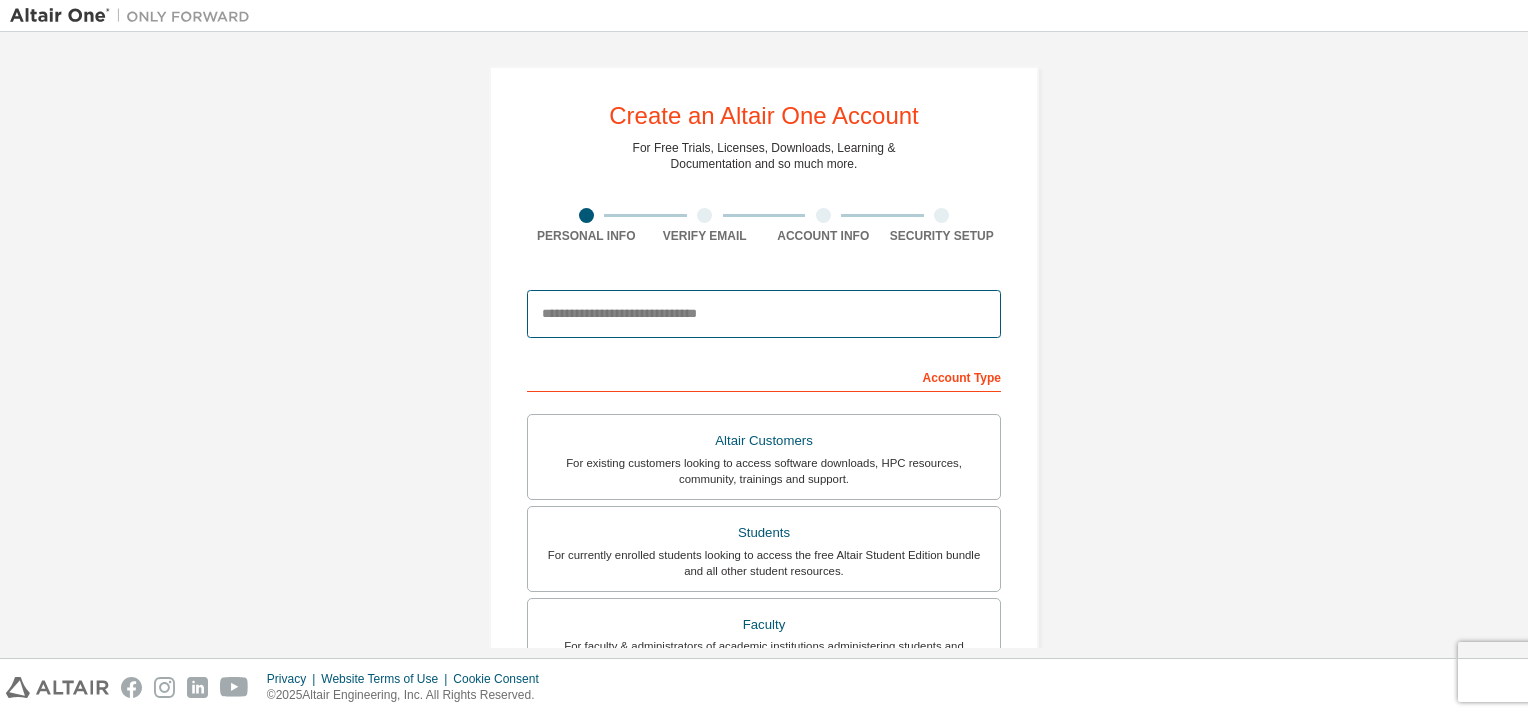 click at bounding box center [764, 314] 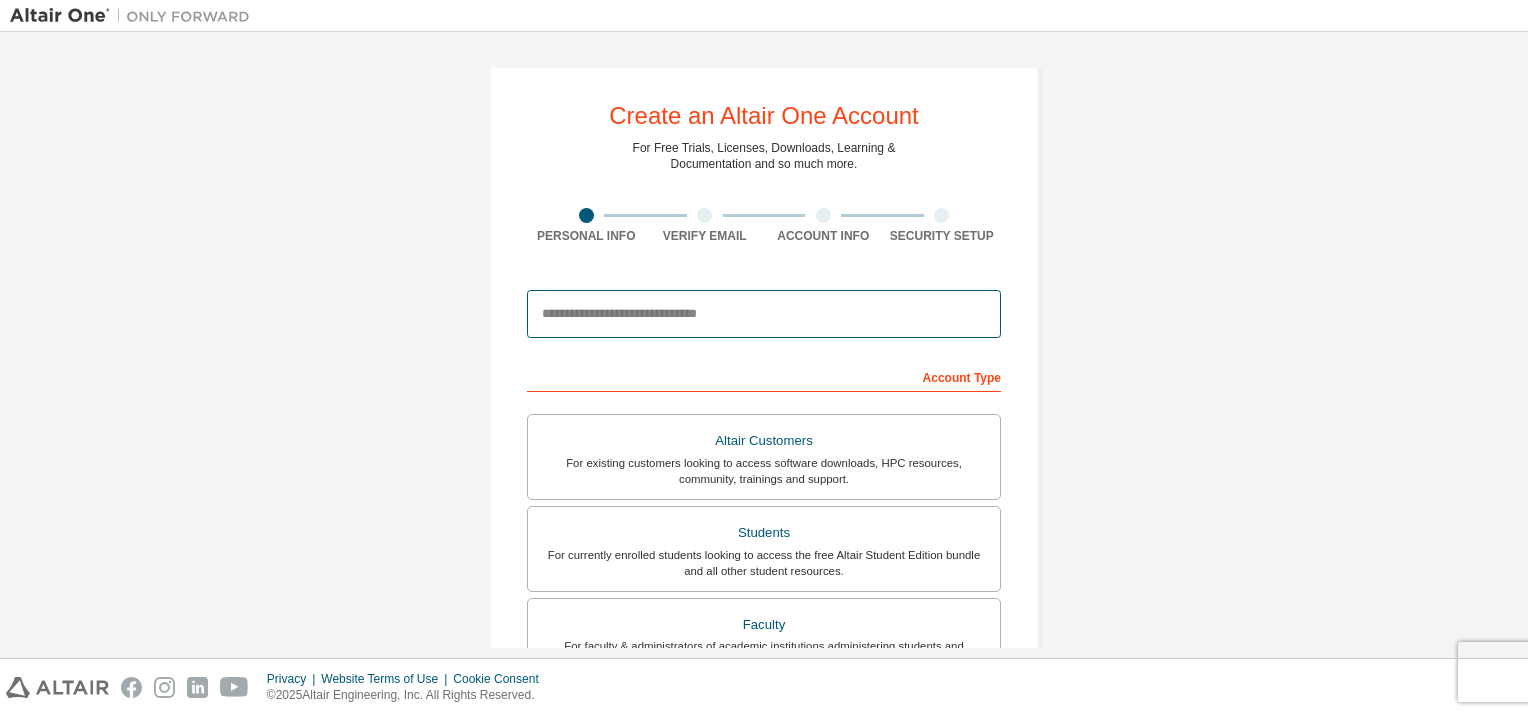 type on "**********" 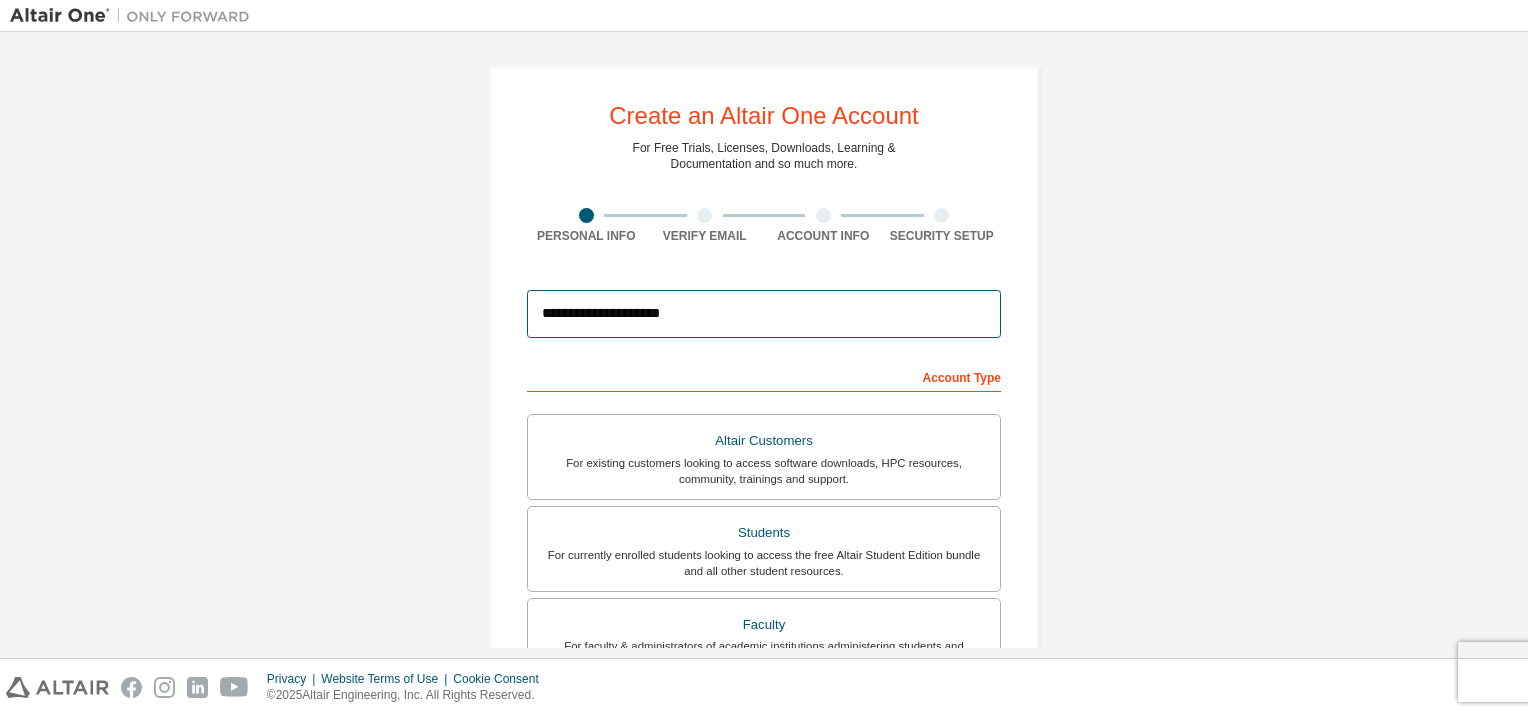 type on "****" 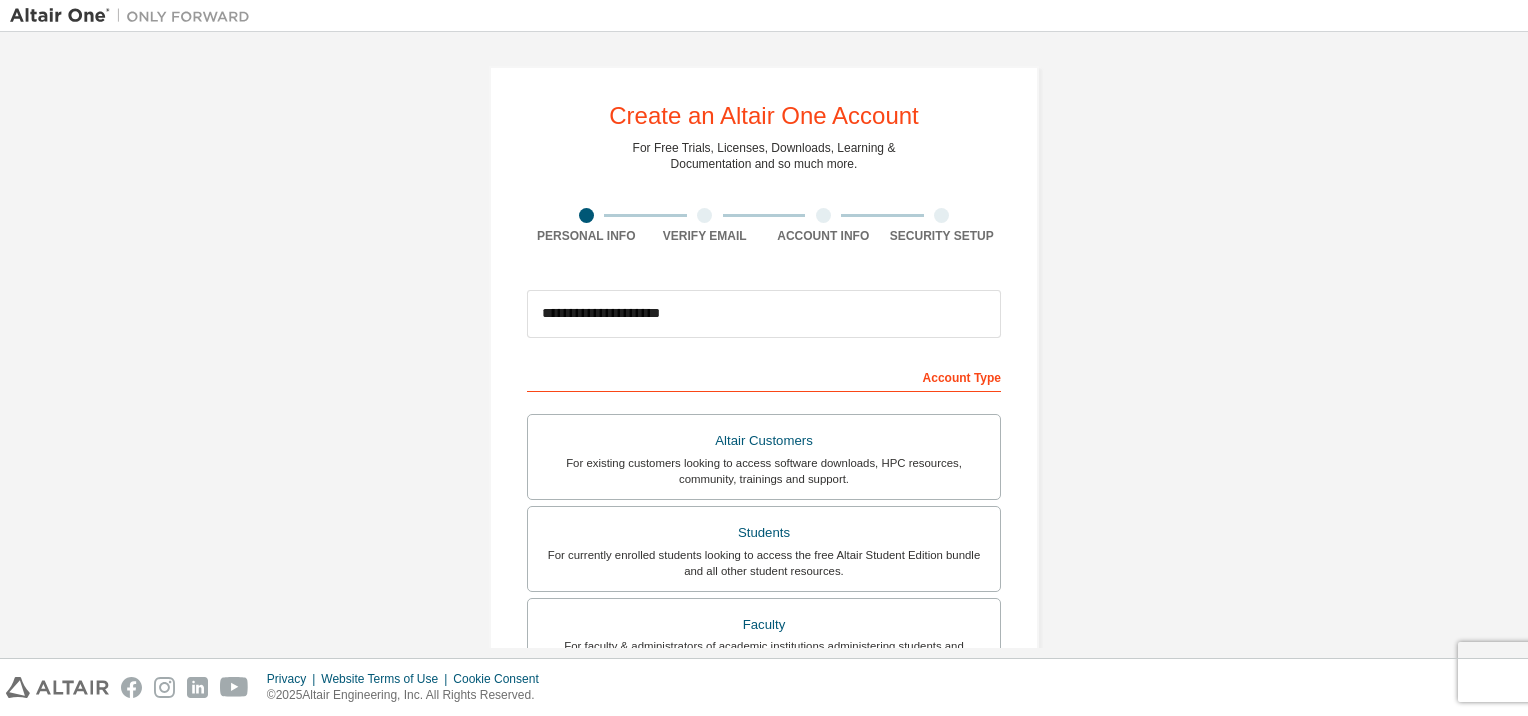 type on "**********" 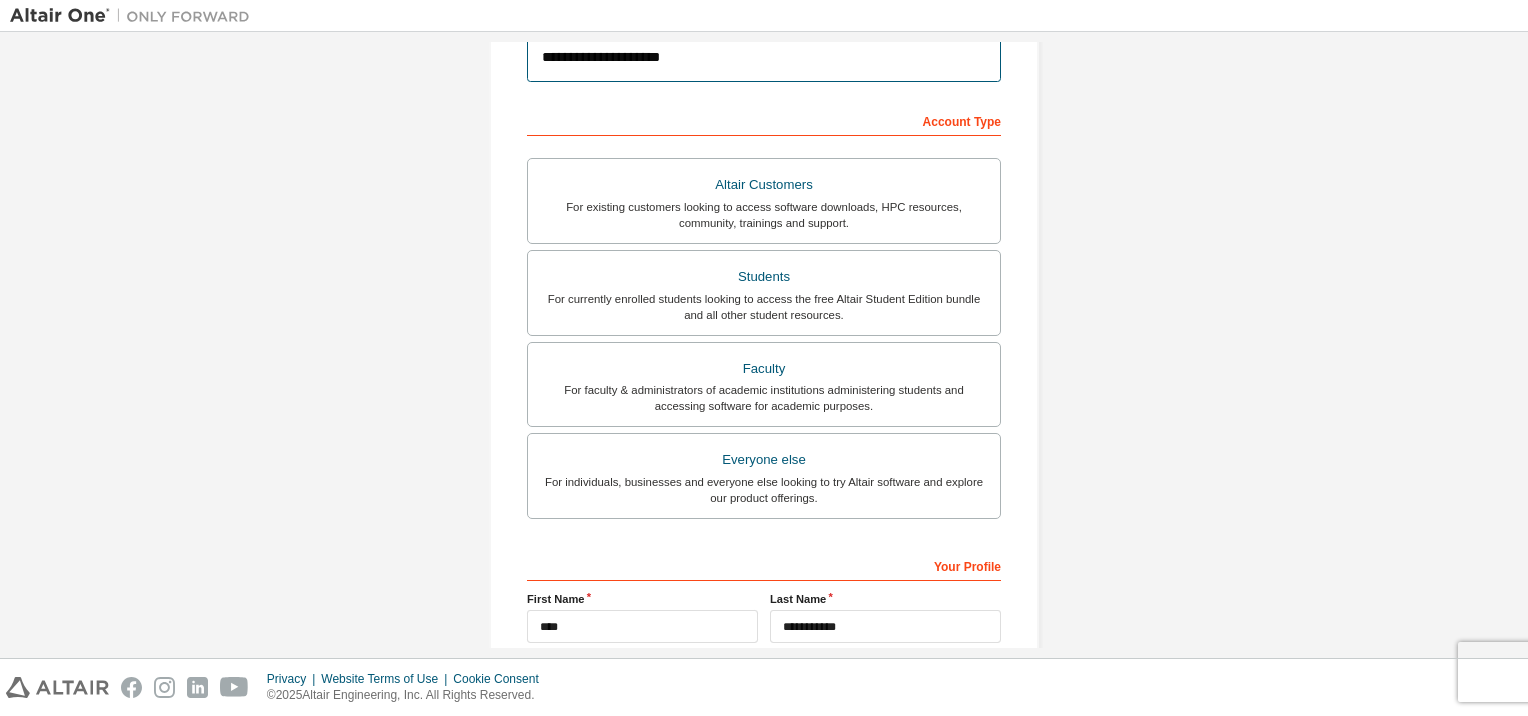 scroll, scrollTop: 315, scrollLeft: 0, axis: vertical 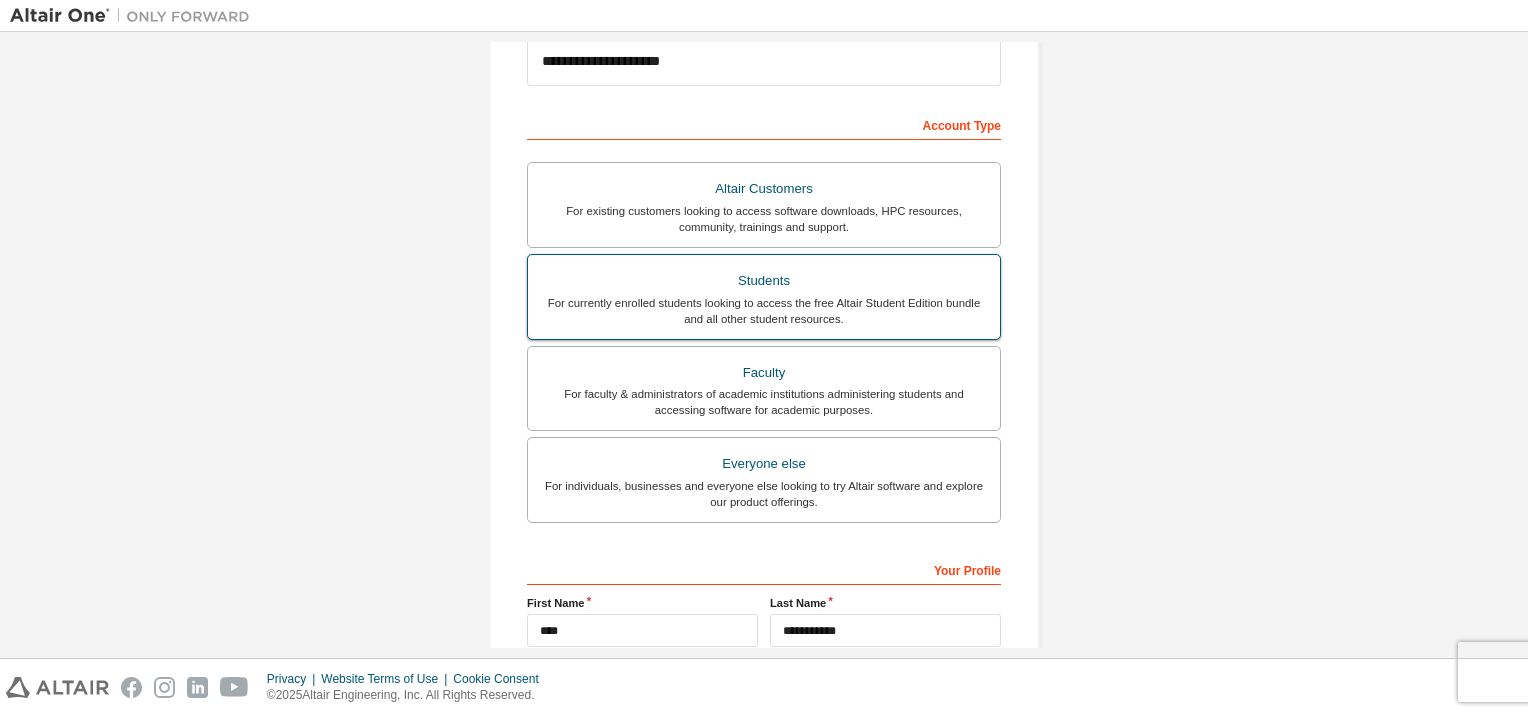 click on "Students" at bounding box center [764, 281] 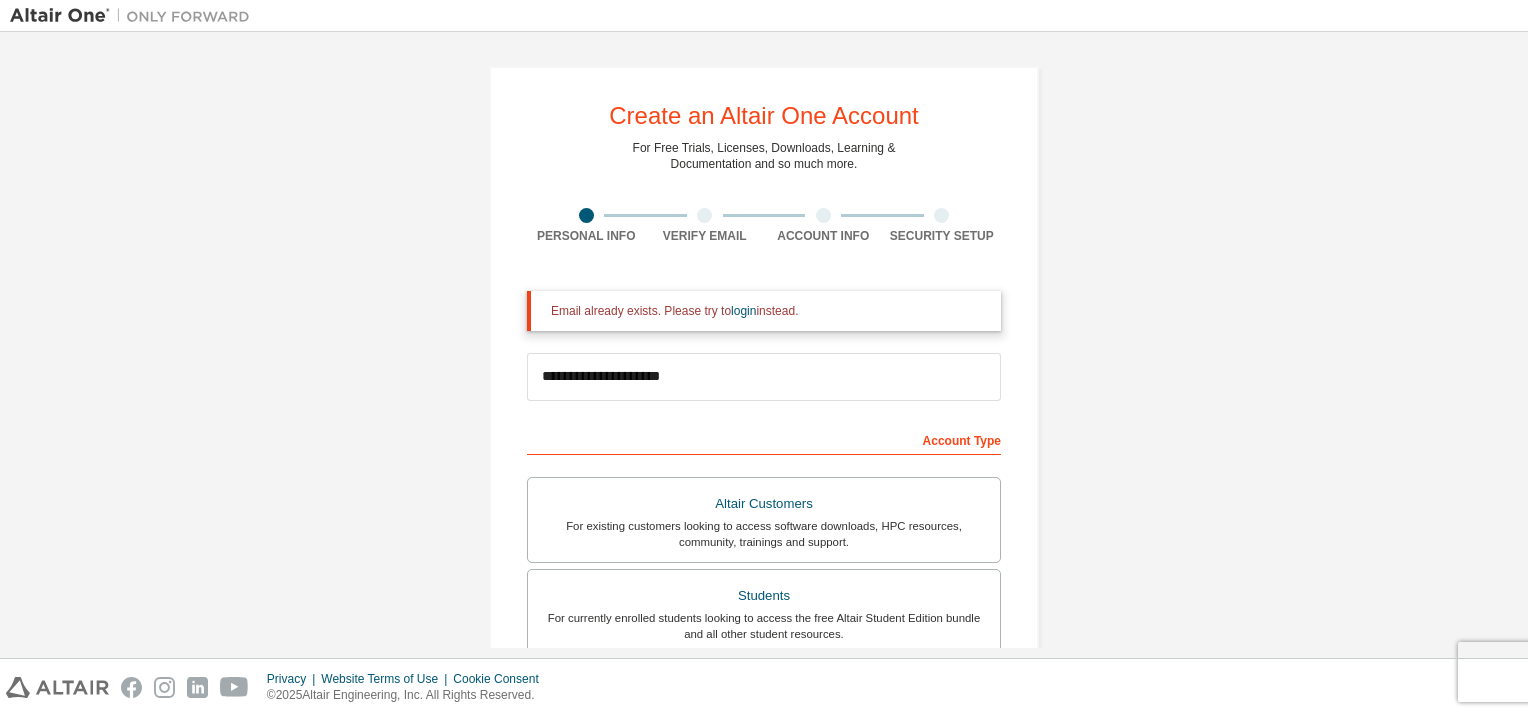 scroll, scrollTop: 4, scrollLeft: 0, axis: vertical 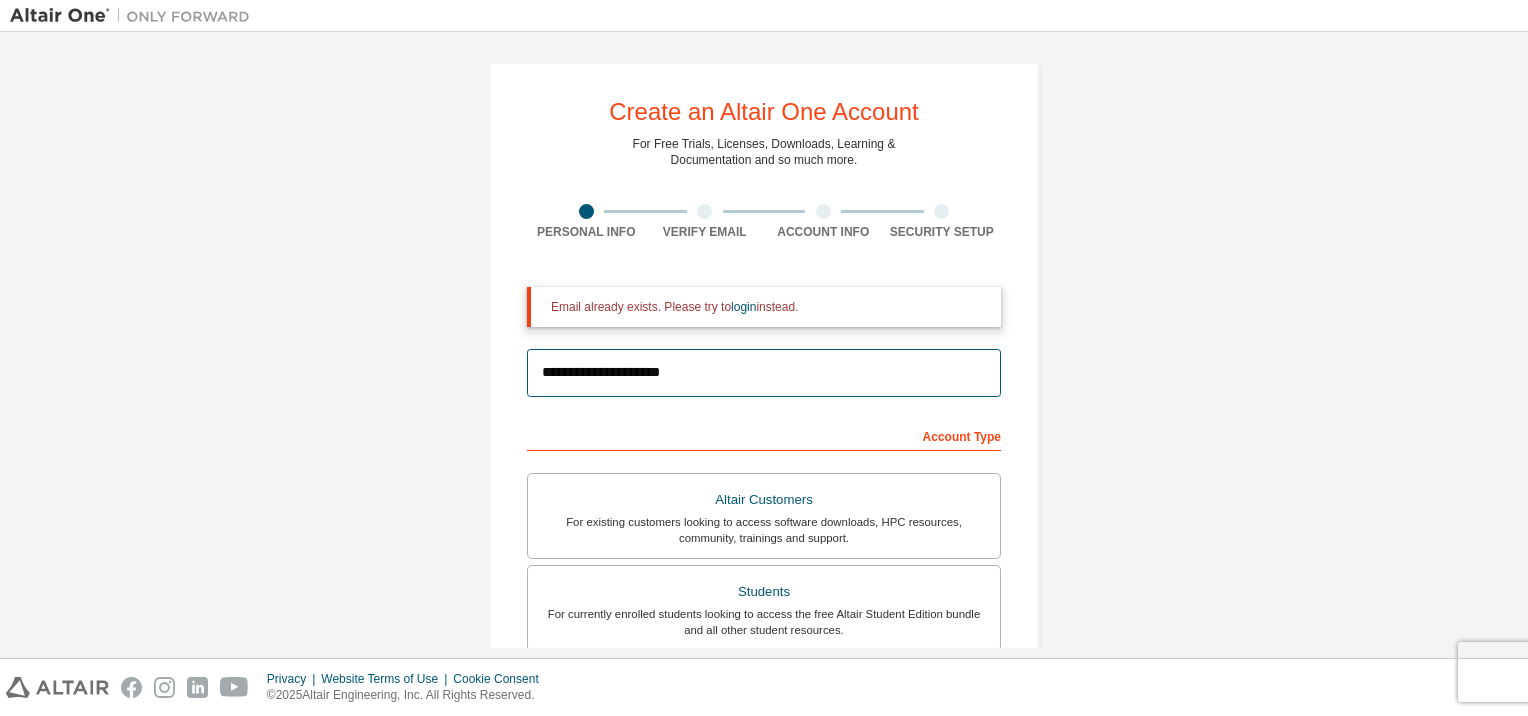 click on "**********" at bounding box center [764, 373] 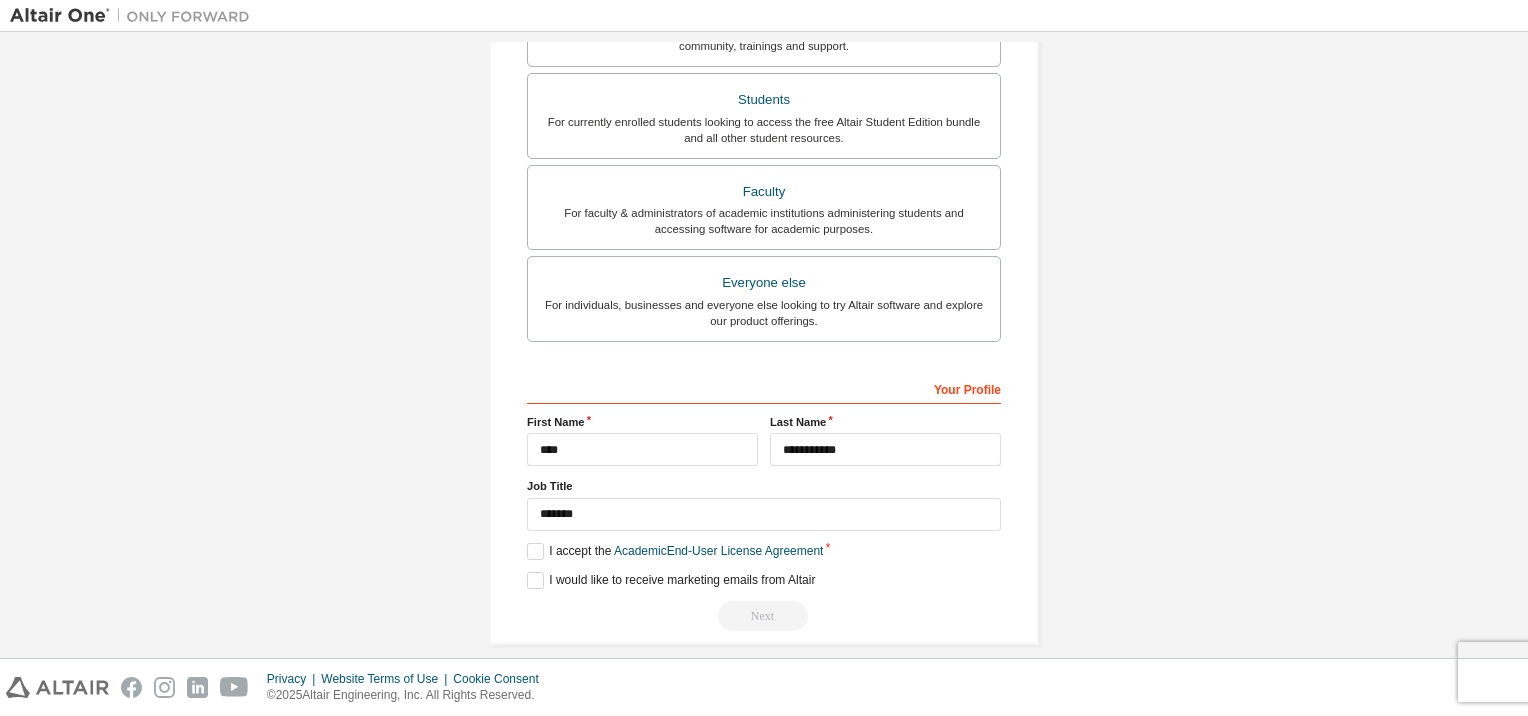scroll, scrollTop: 512, scrollLeft: 0, axis: vertical 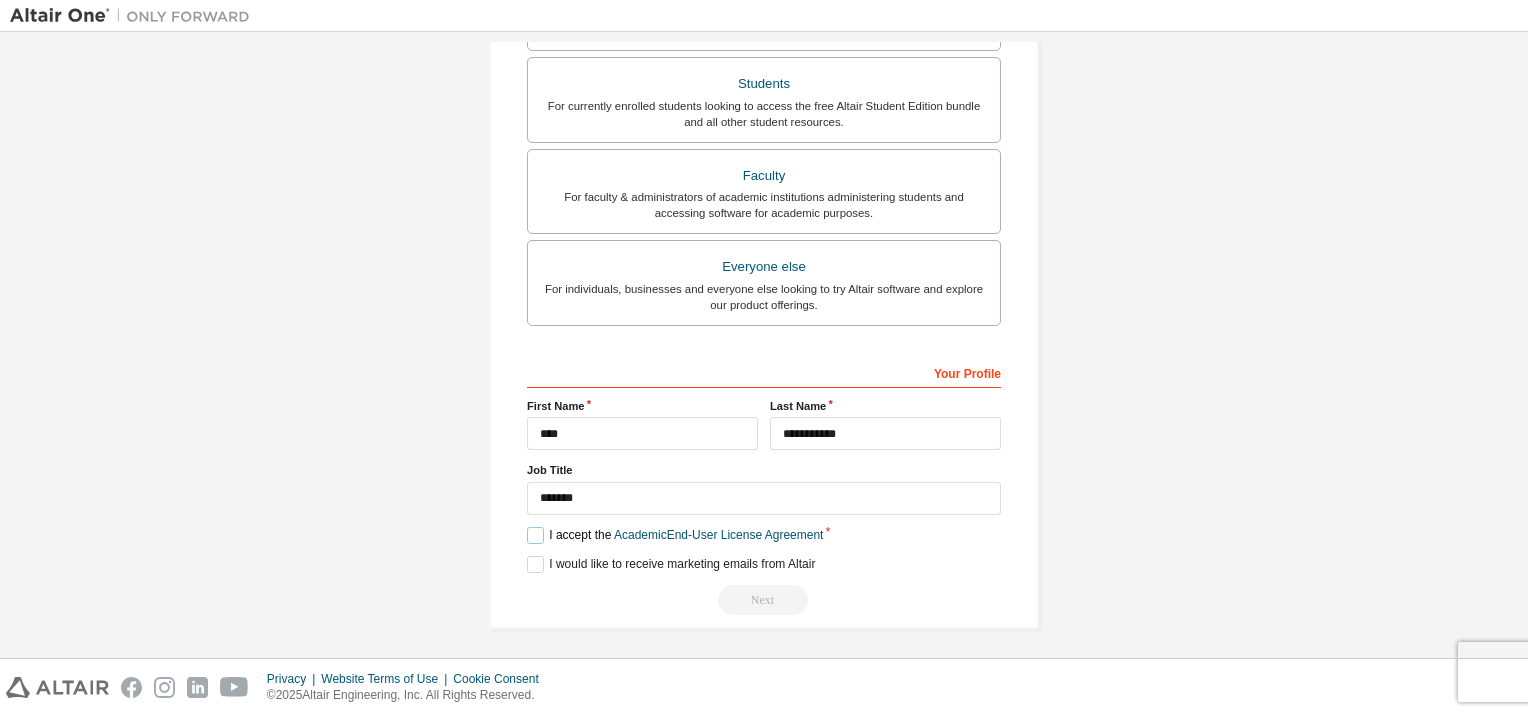 click on "I accept the   Academic   End-User License Agreement" at bounding box center (675, 535) 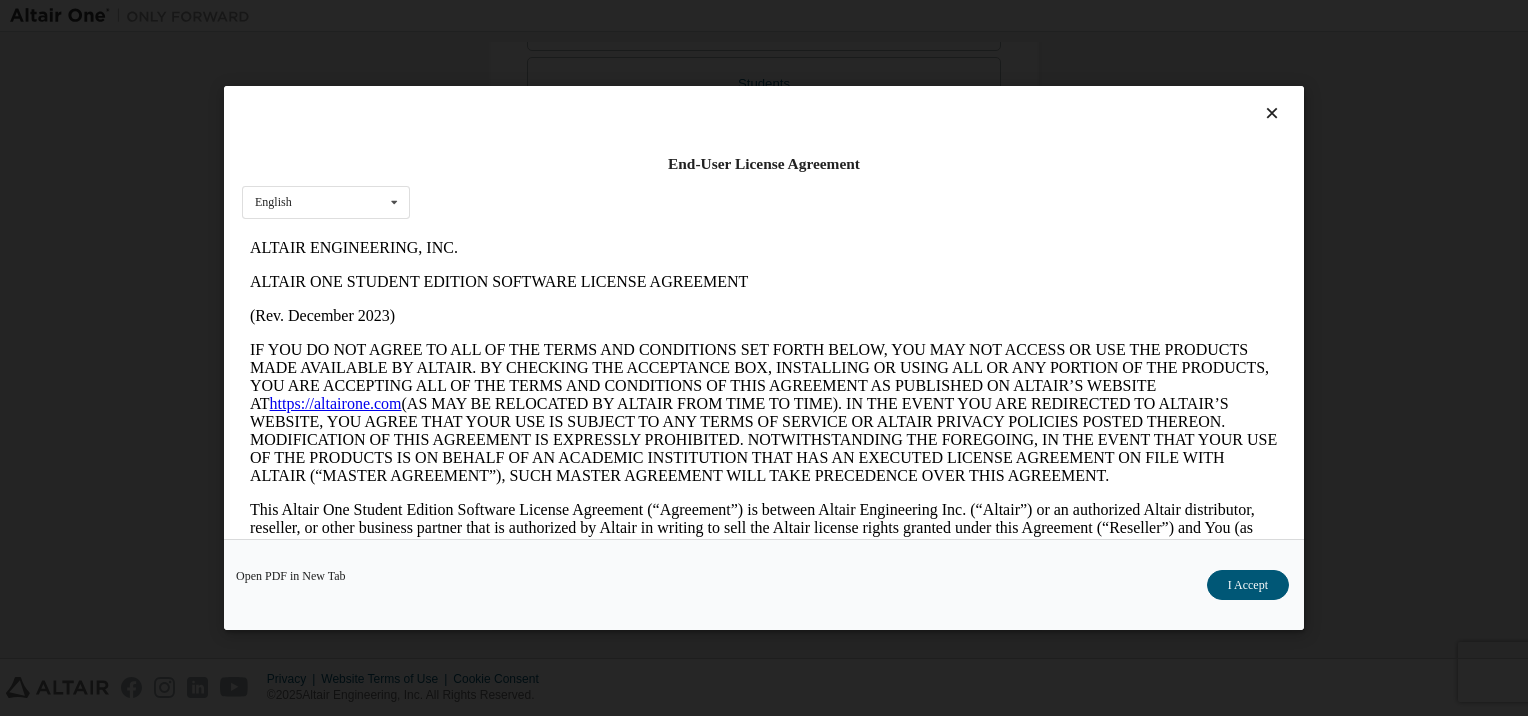 scroll, scrollTop: 0, scrollLeft: 0, axis: both 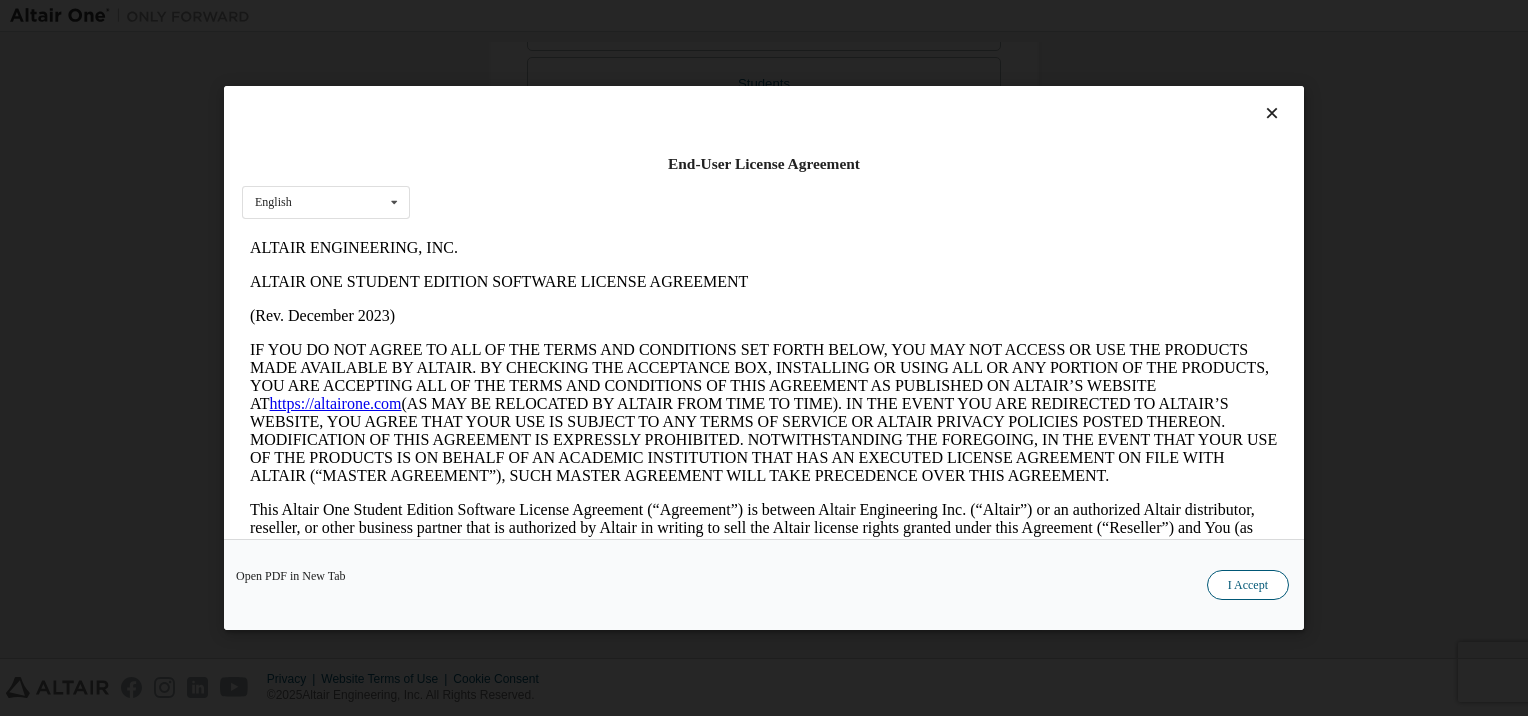 click on "I Accept" at bounding box center (1248, 585) 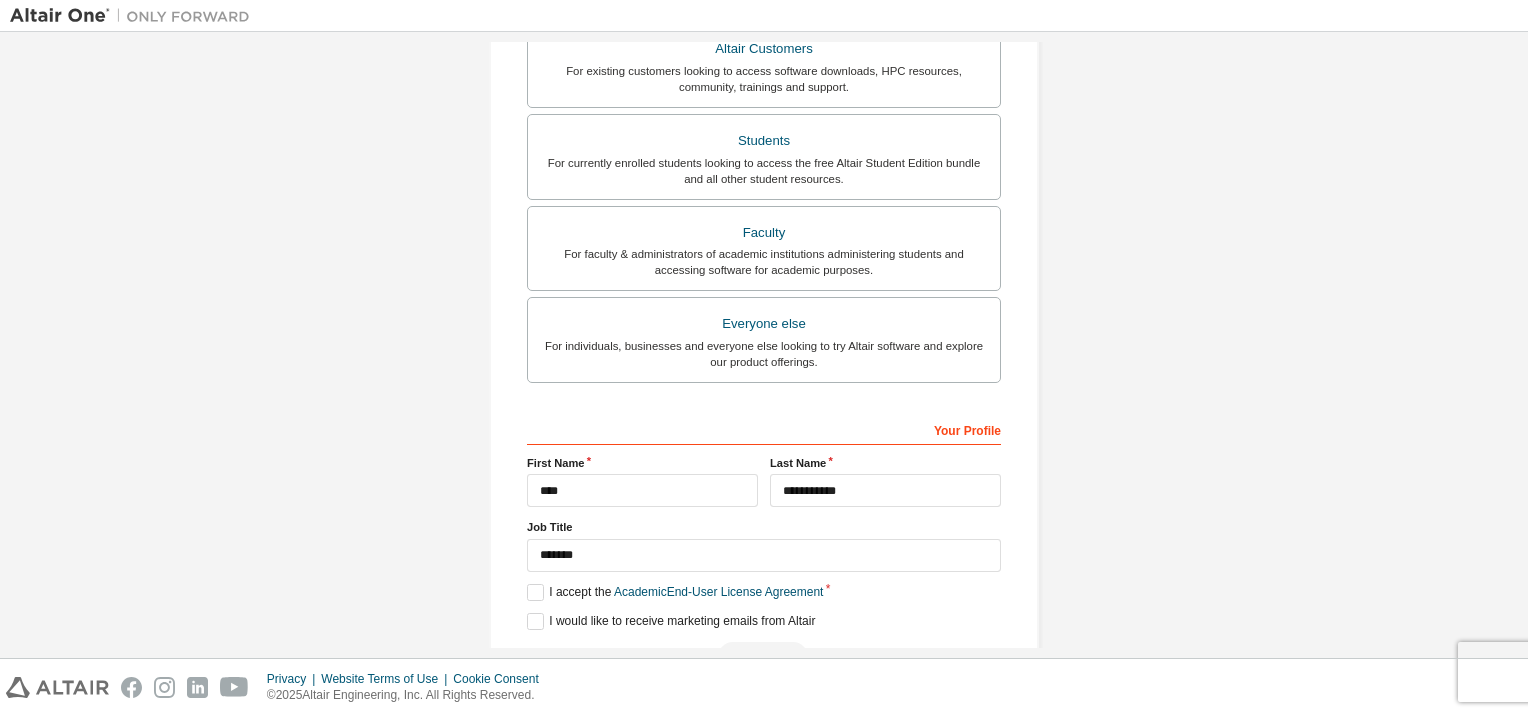 scroll, scrollTop: 512, scrollLeft: 0, axis: vertical 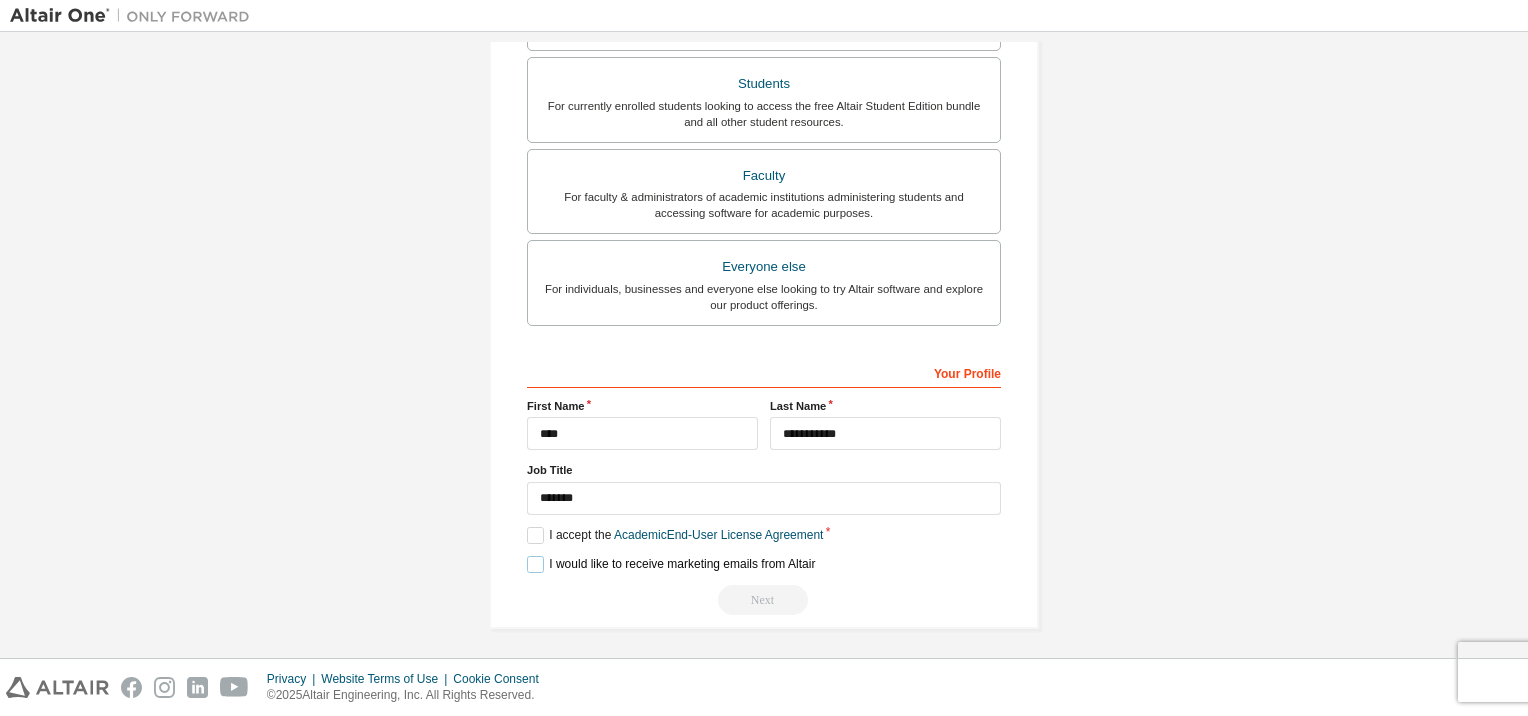 click on "I would like to receive marketing emails from Altair" at bounding box center (671, 564) 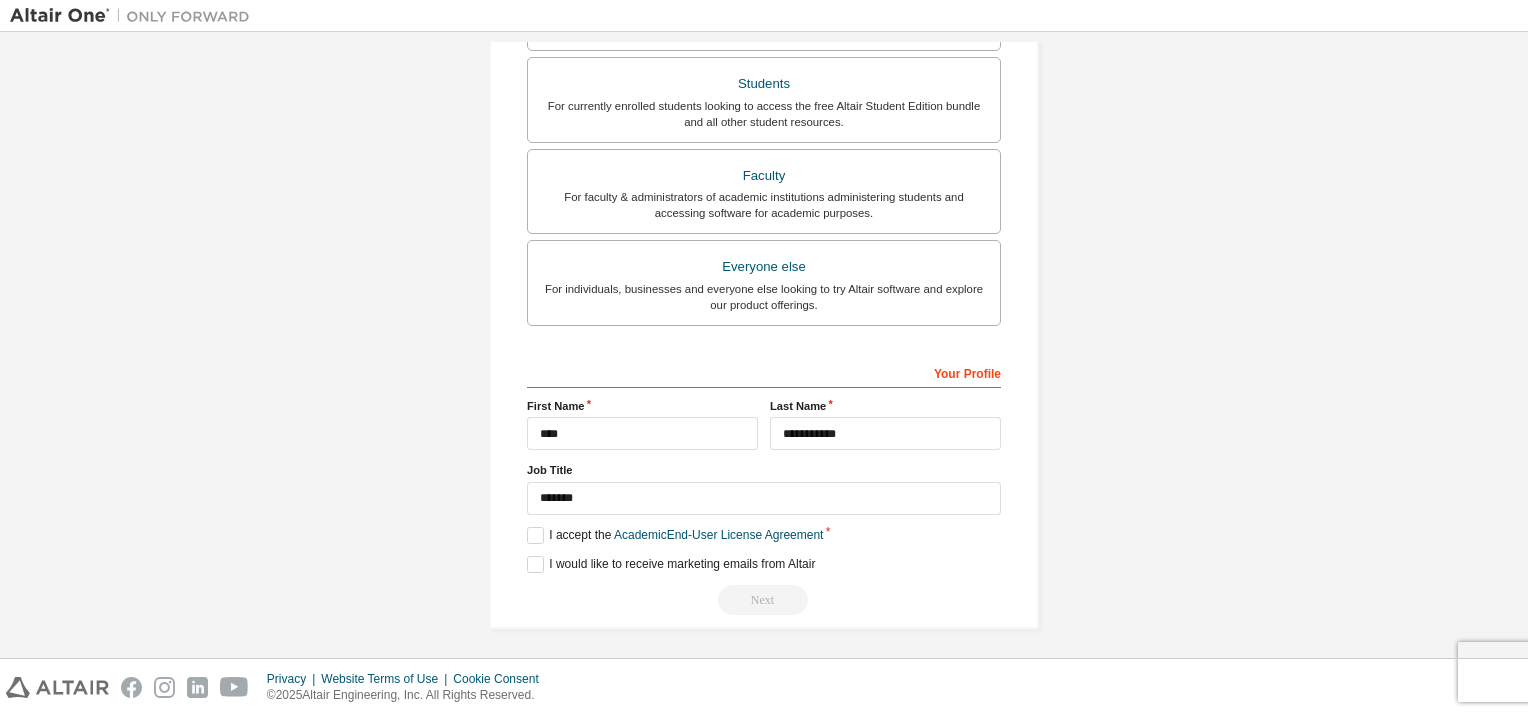 click on "Next" at bounding box center [764, 600] 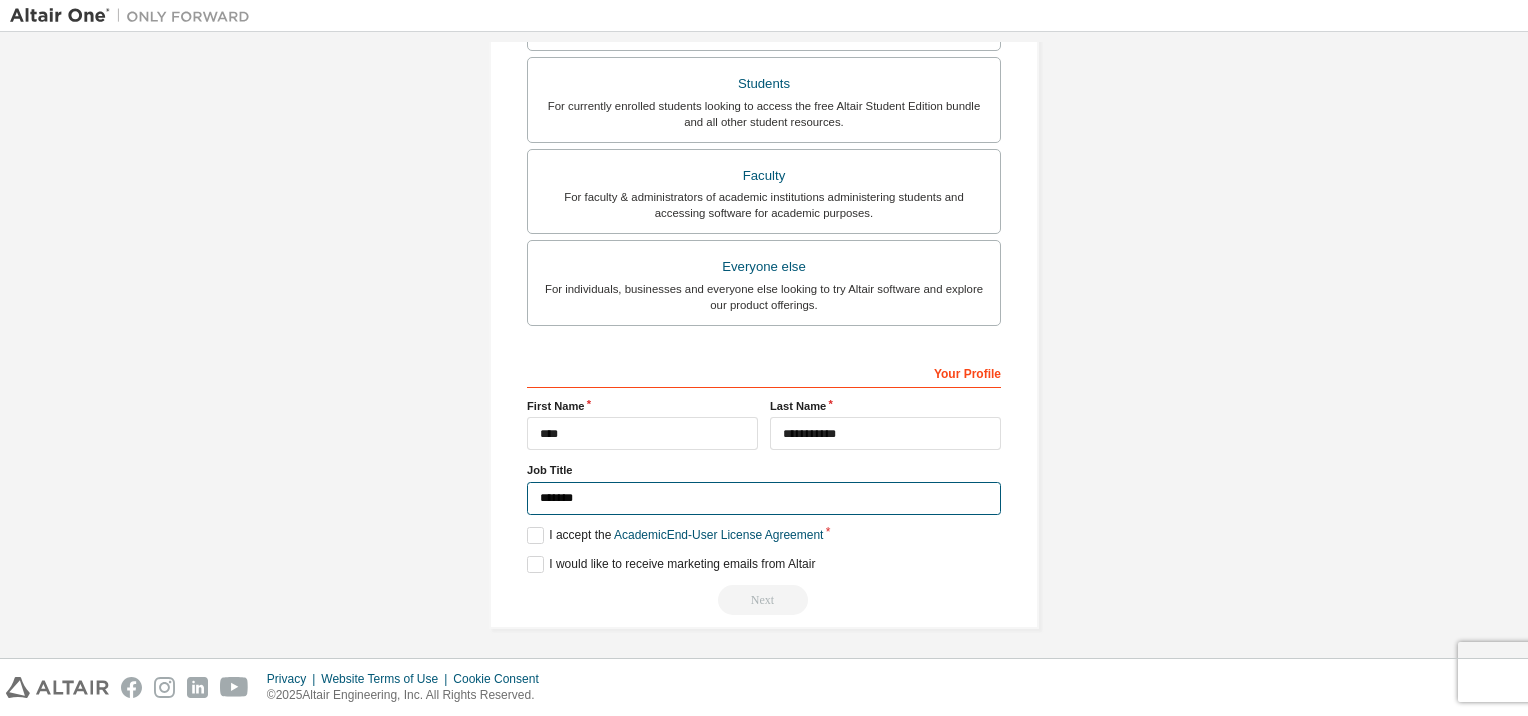 click on "*******" at bounding box center [764, 498] 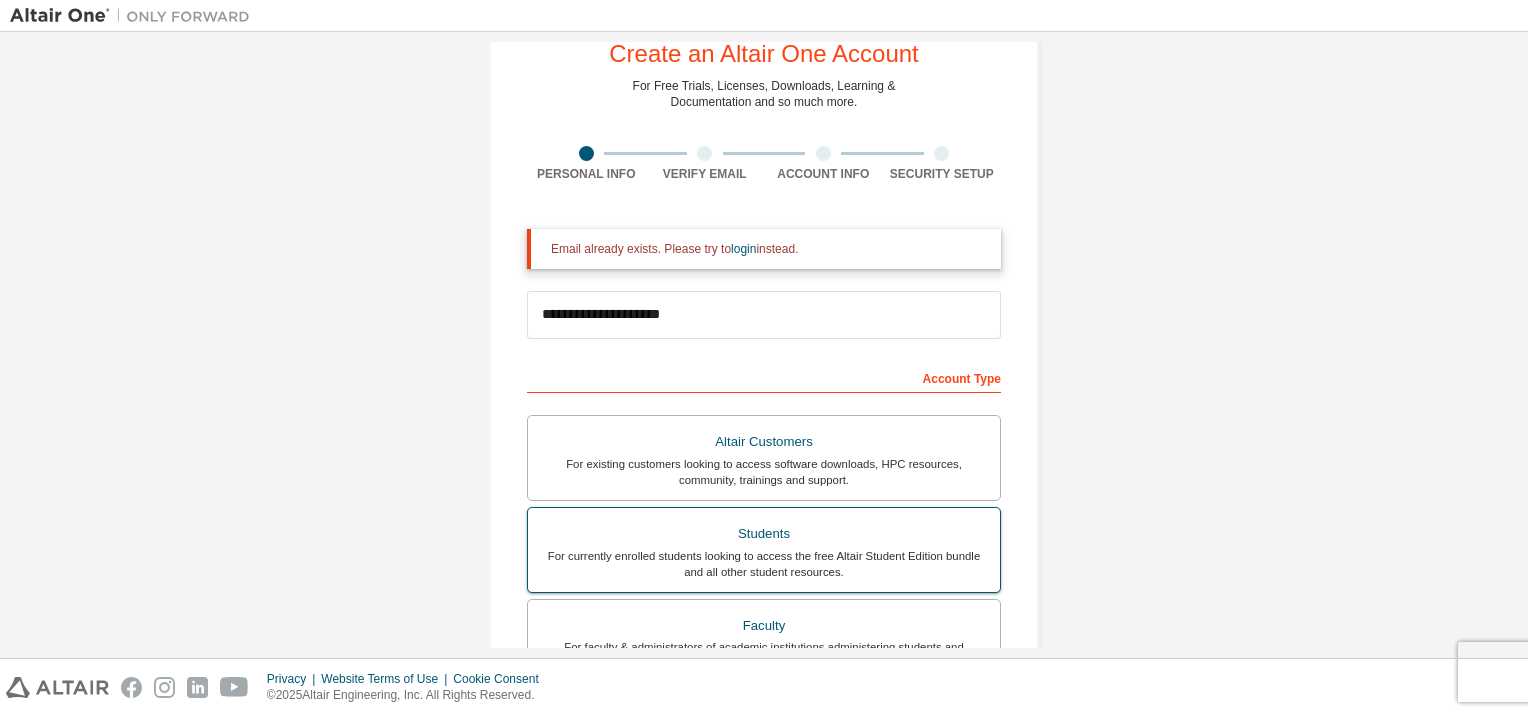 scroll, scrollTop: 62, scrollLeft: 0, axis: vertical 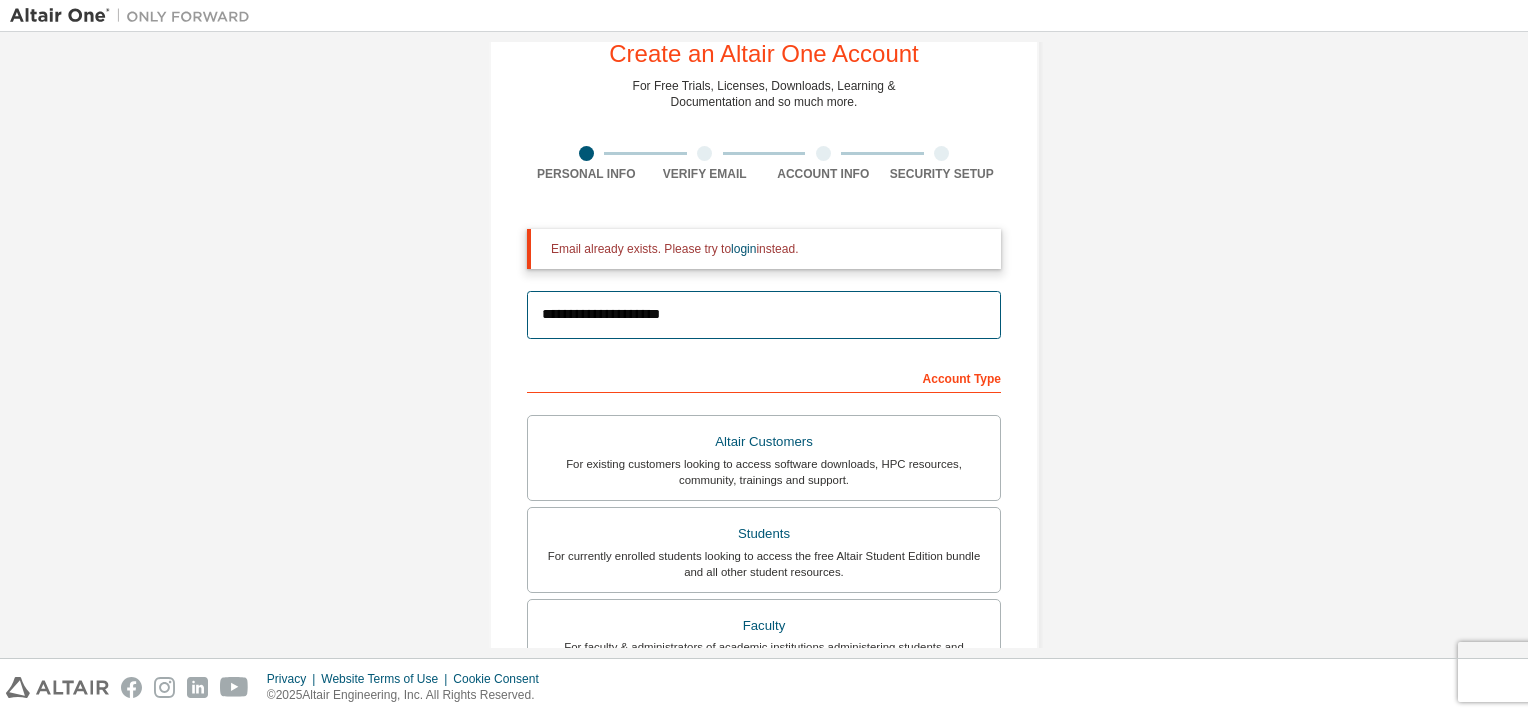 click on "**********" at bounding box center [764, 315] 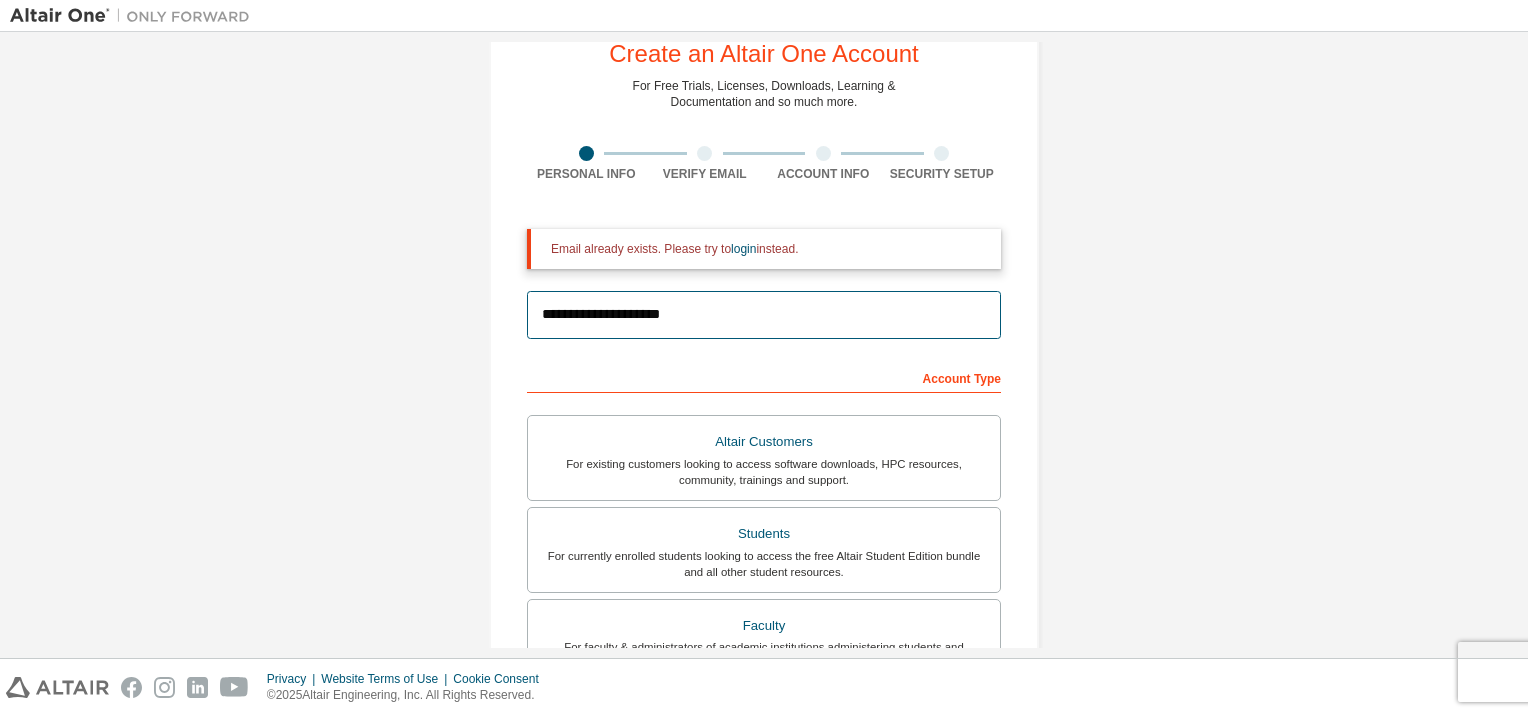 type 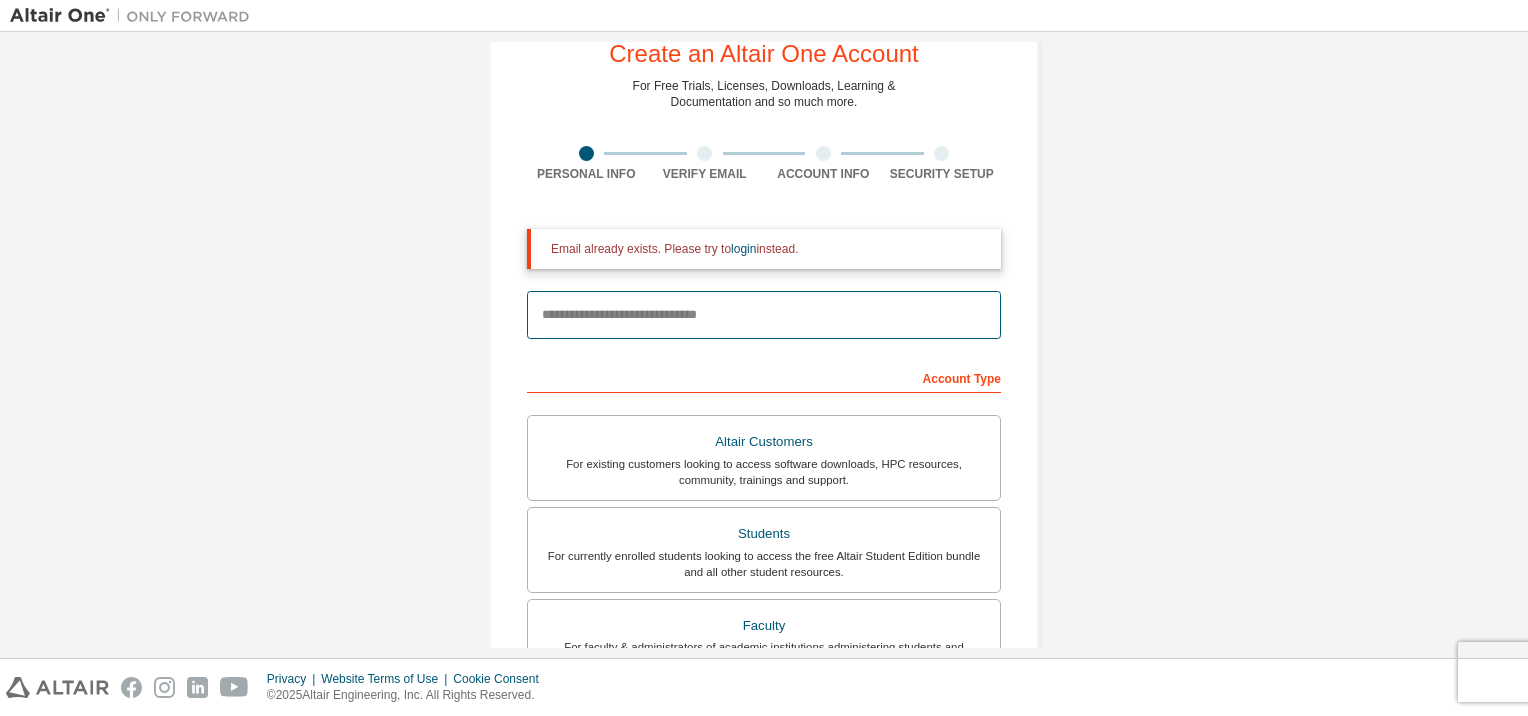 type 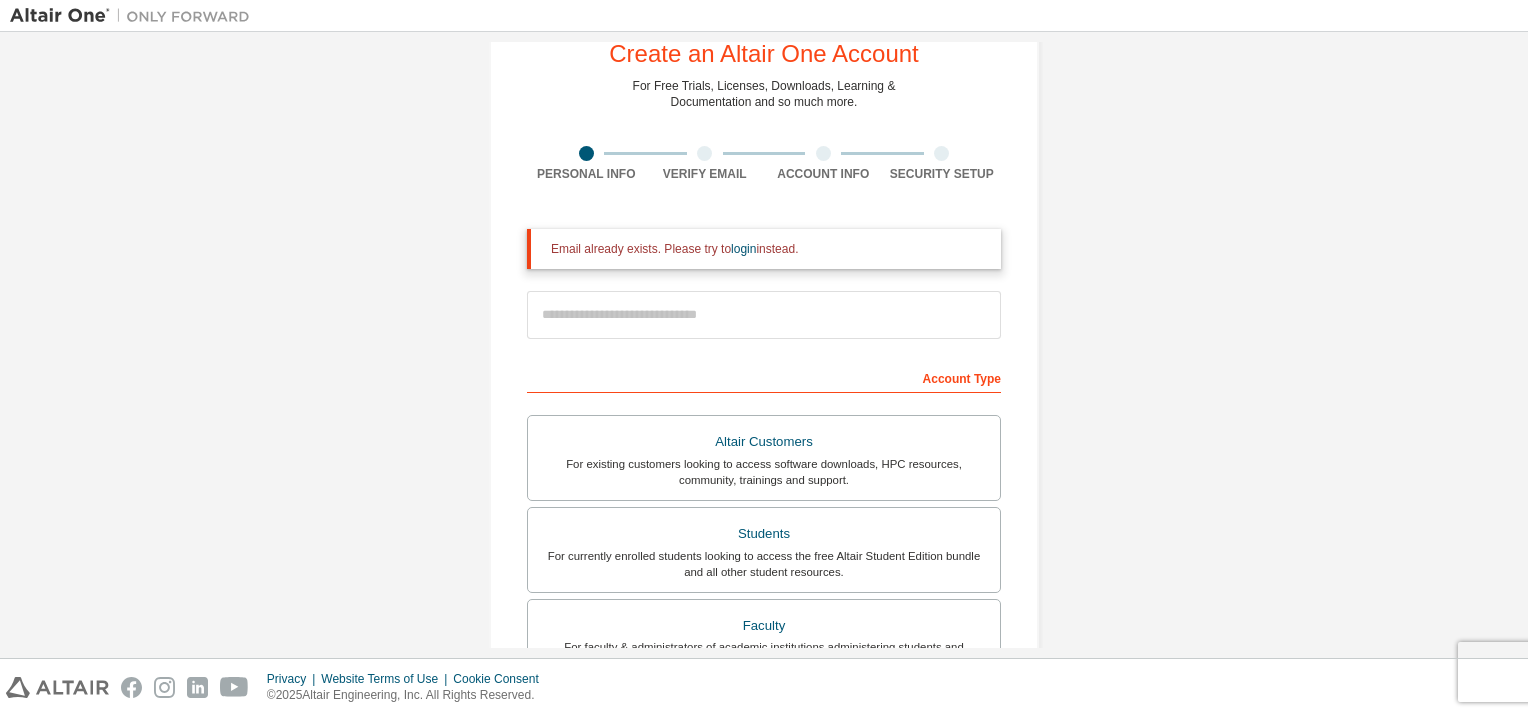 type 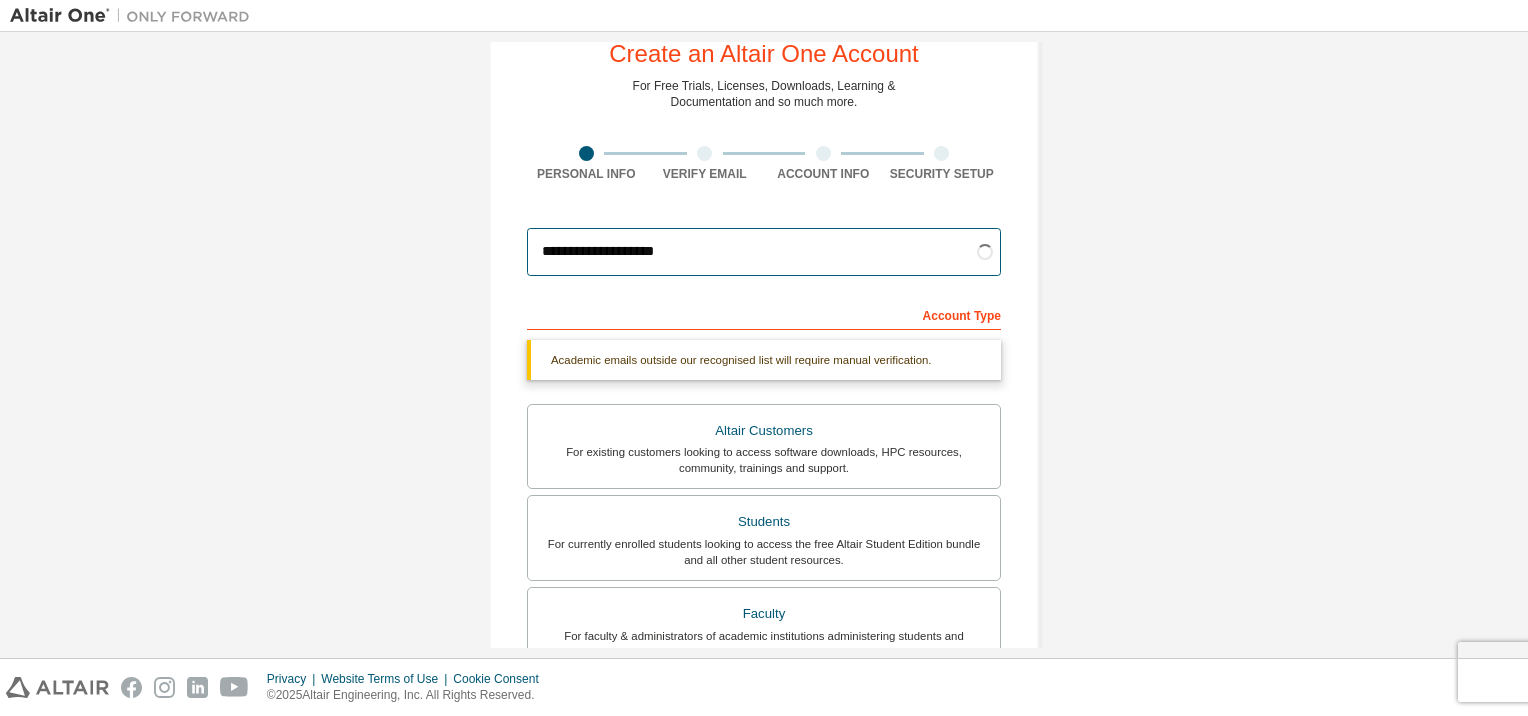 type on "**********" 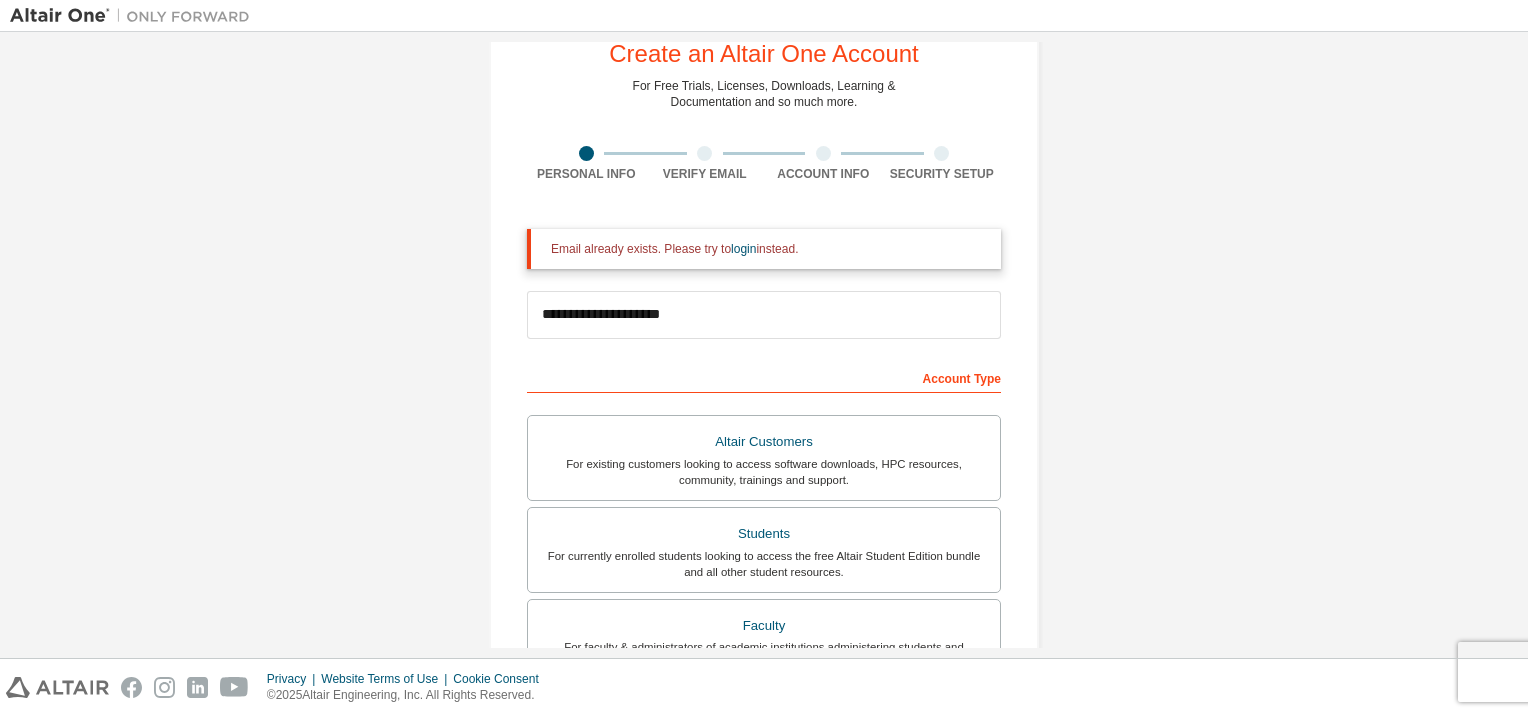type on "****" 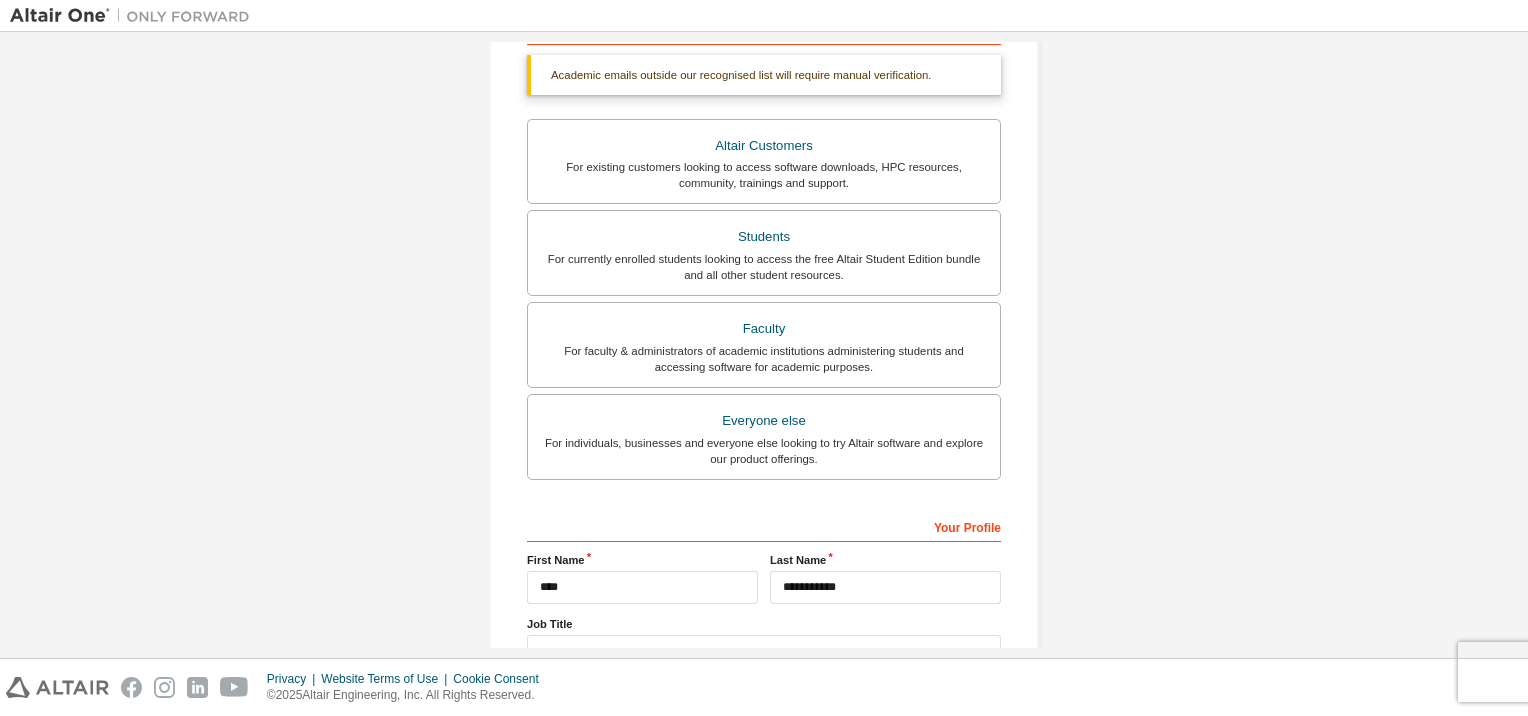 scroll, scrollTop: 500, scrollLeft: 0, axis: vertical 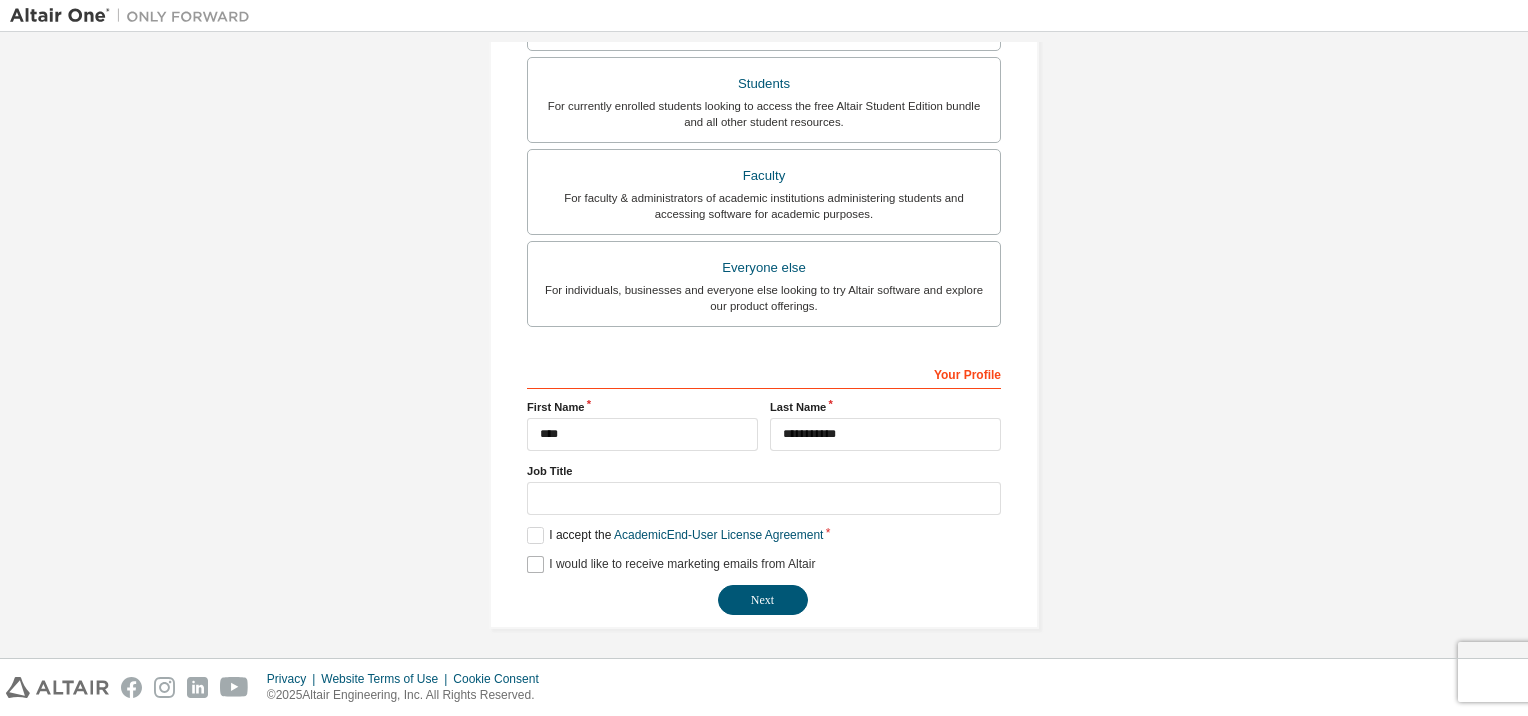 type on "**********" 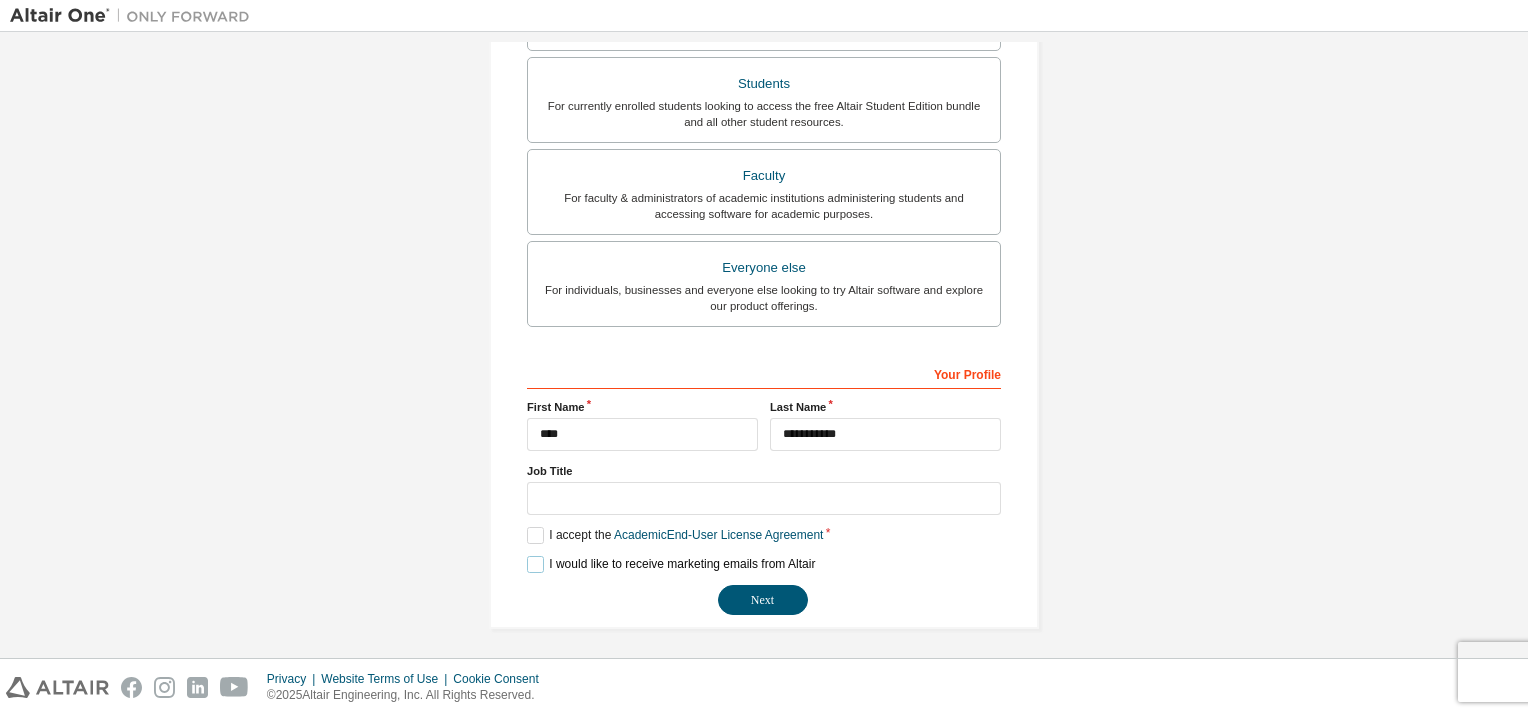 click on "I would like to receive marketing emails from Altair" at bounding box center [671, 564] 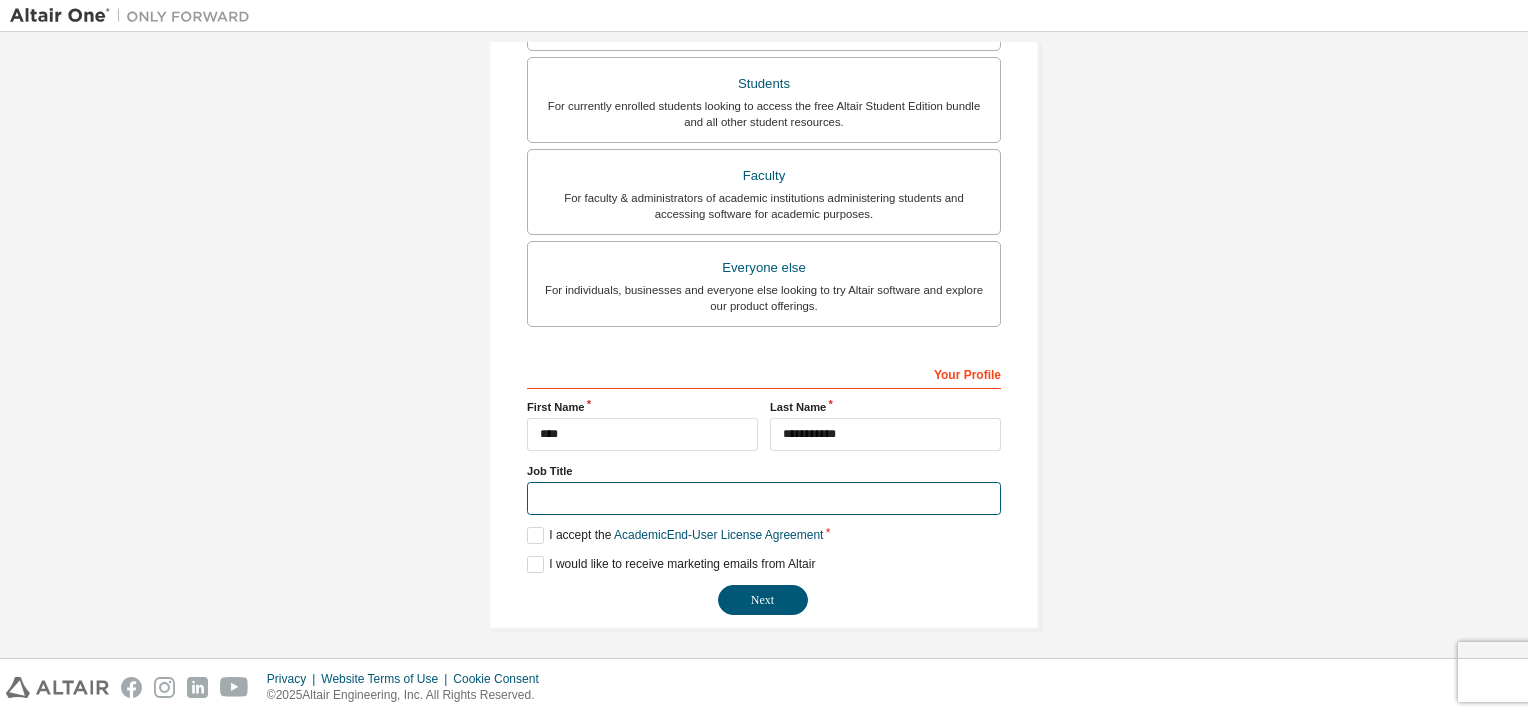 click at bounding box center [764, 498] 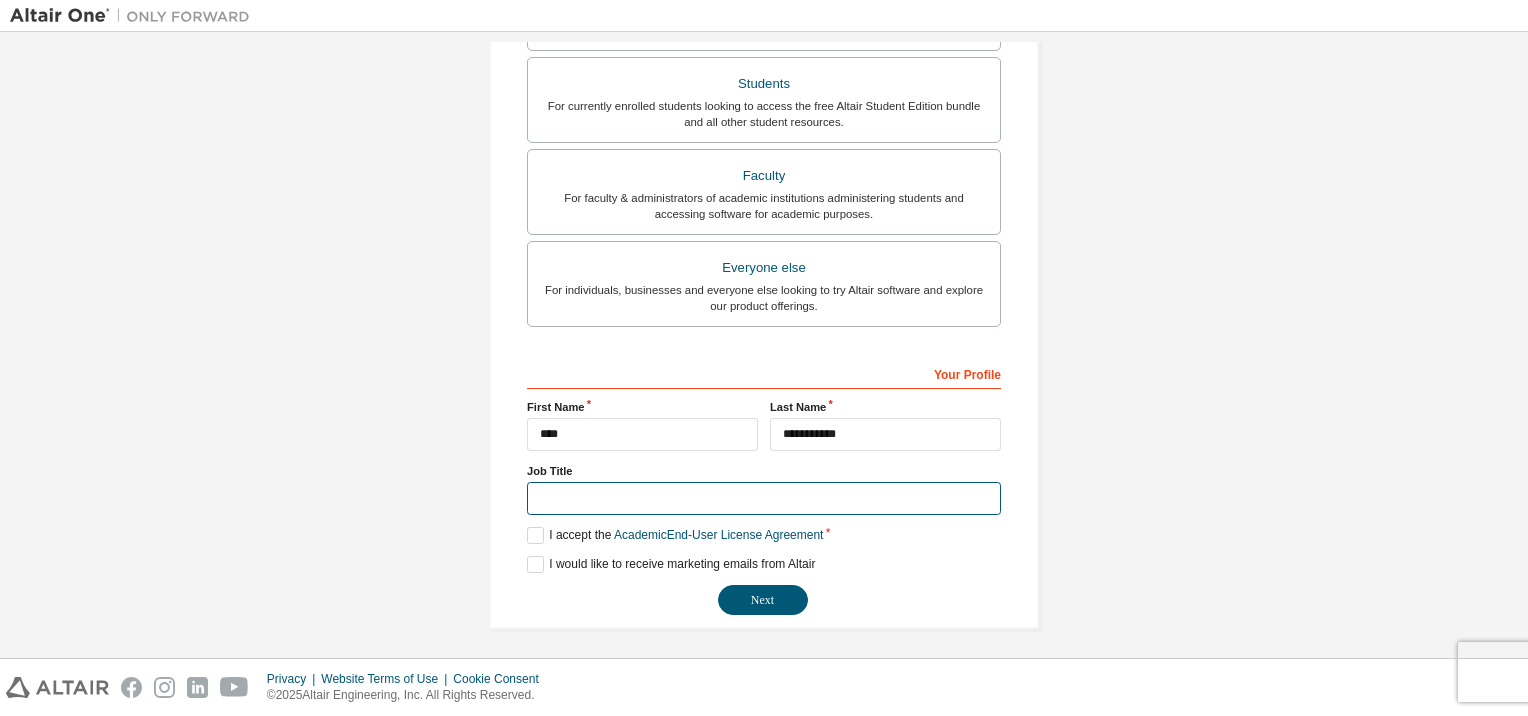 type on "*******" 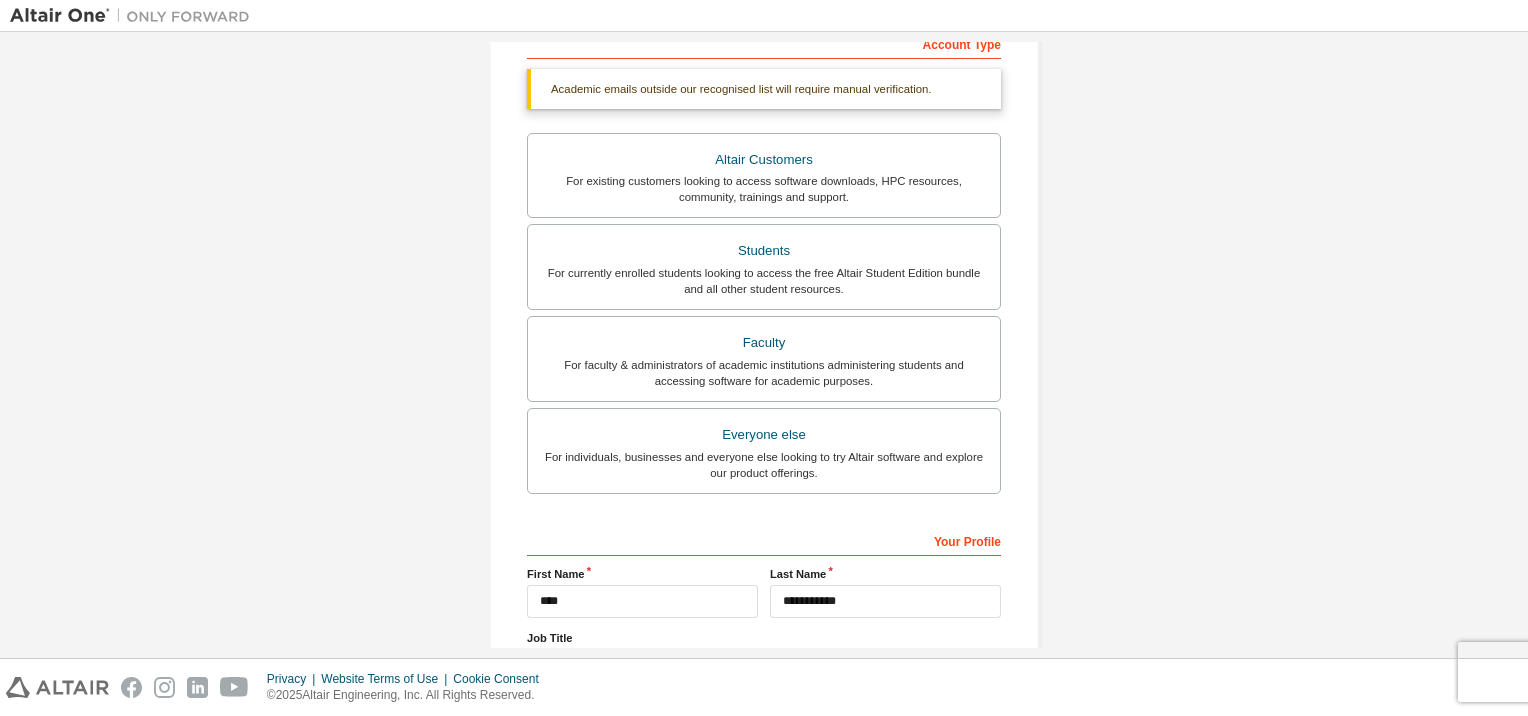 scroll, scrollTop: 500, scrollLeft: 0, axis: vertical 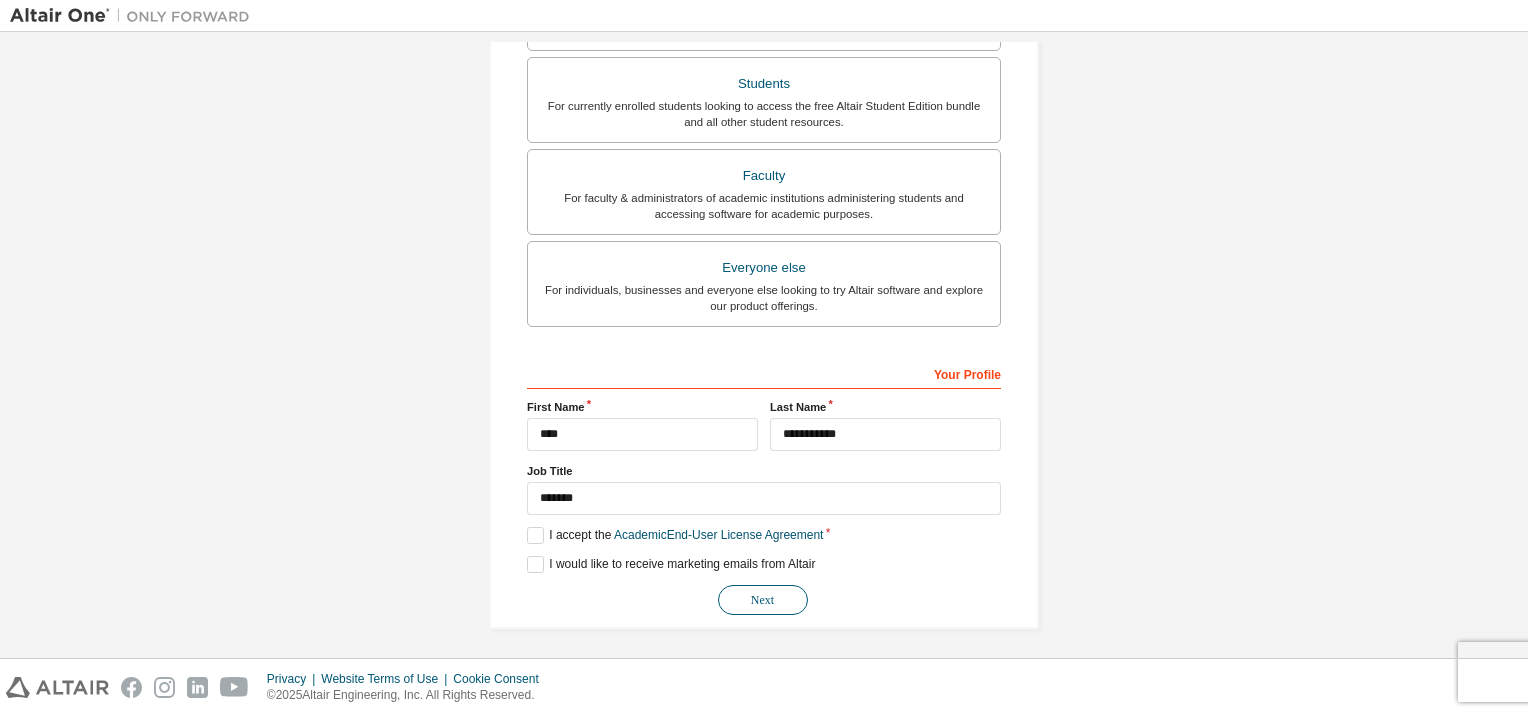 click on "Next" at bounding box center (763, 600) 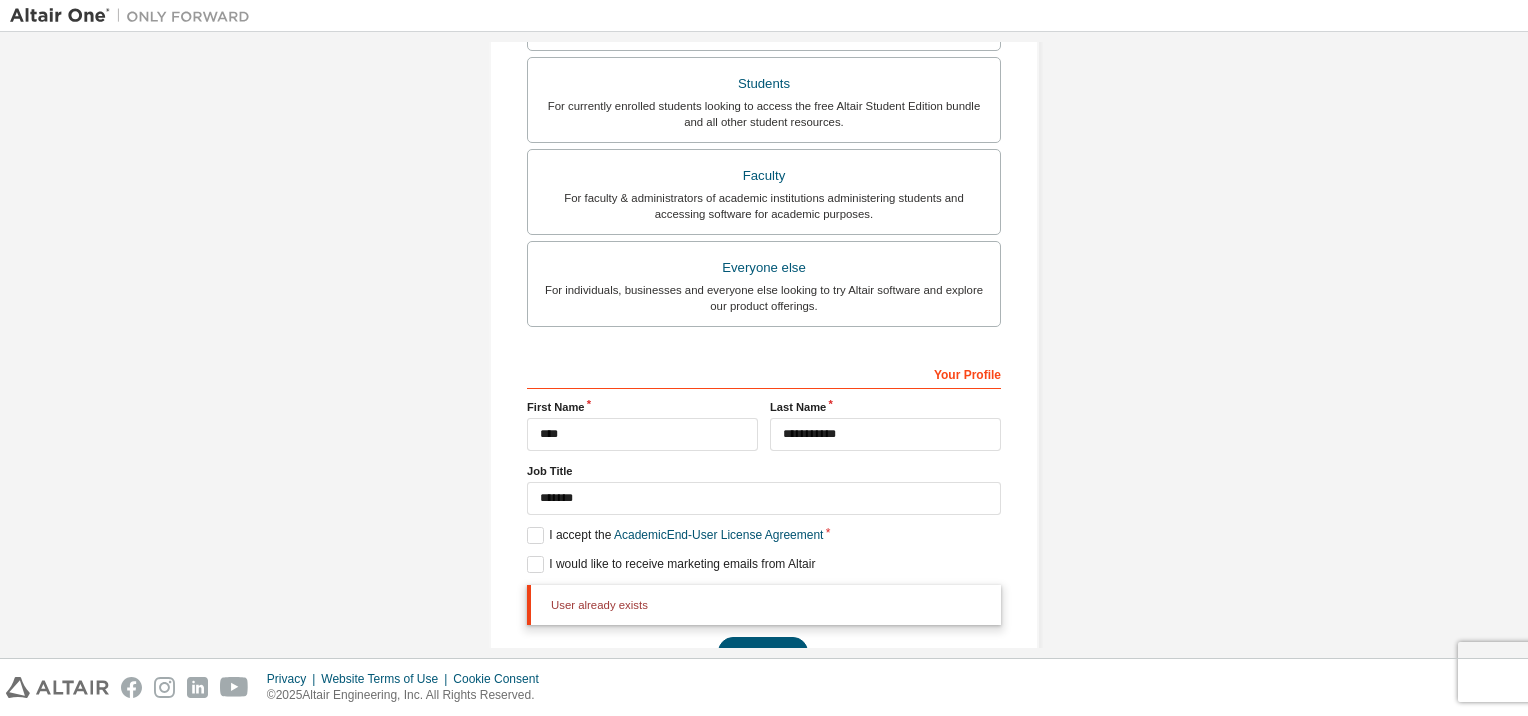 scroll, scrollTop: 552, scrollLeft: 0, axis: vertical 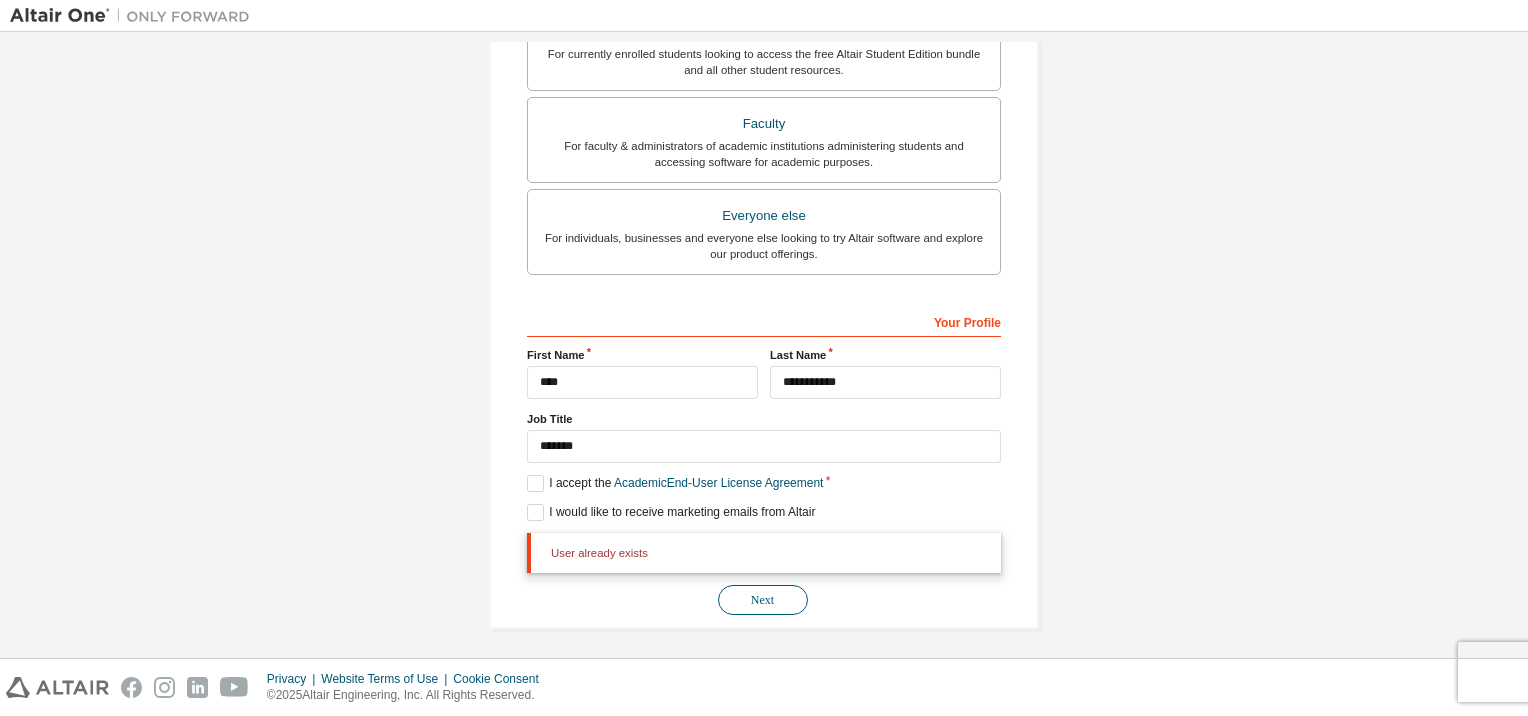 click on "Next" at bounding box center [763, 600] 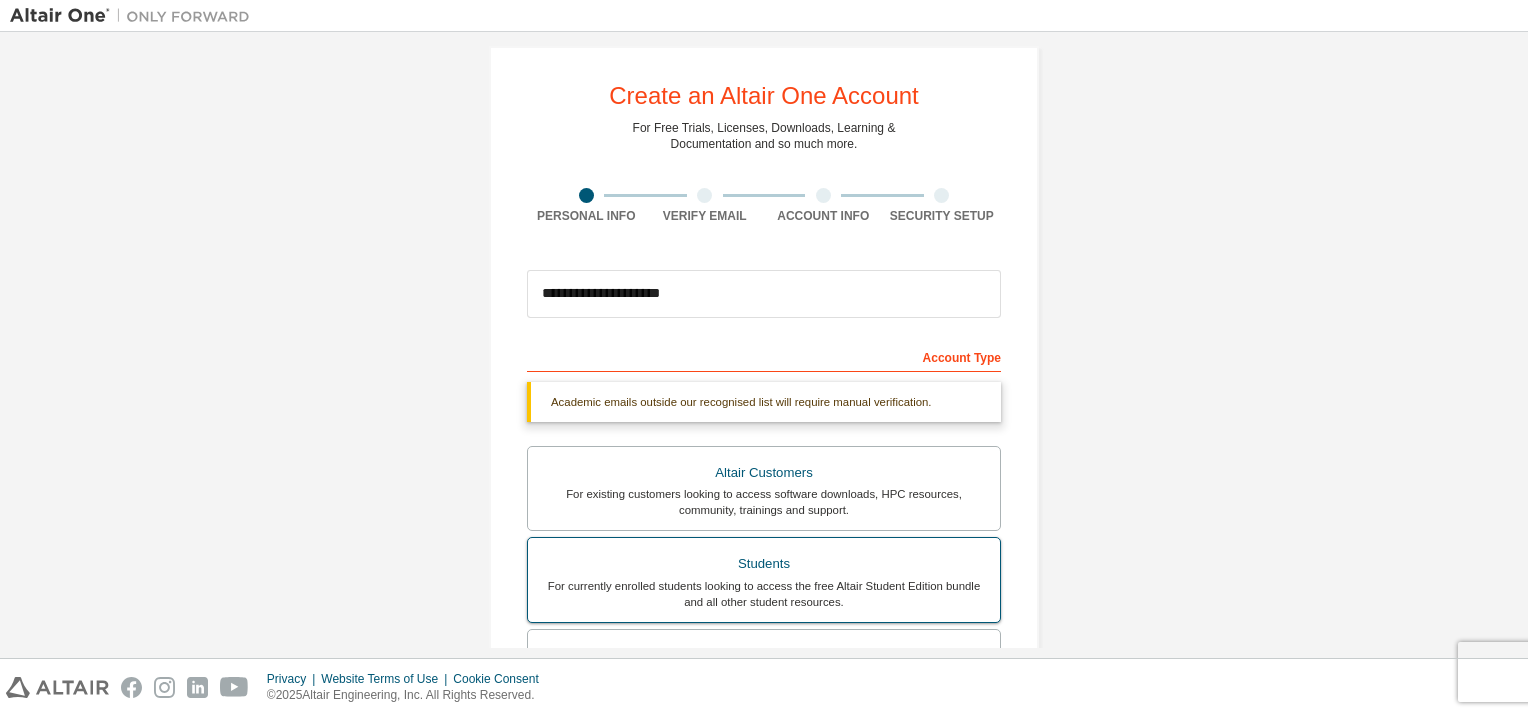 scroll, scrollTop: 0, scrollLeft: 0, axis: both 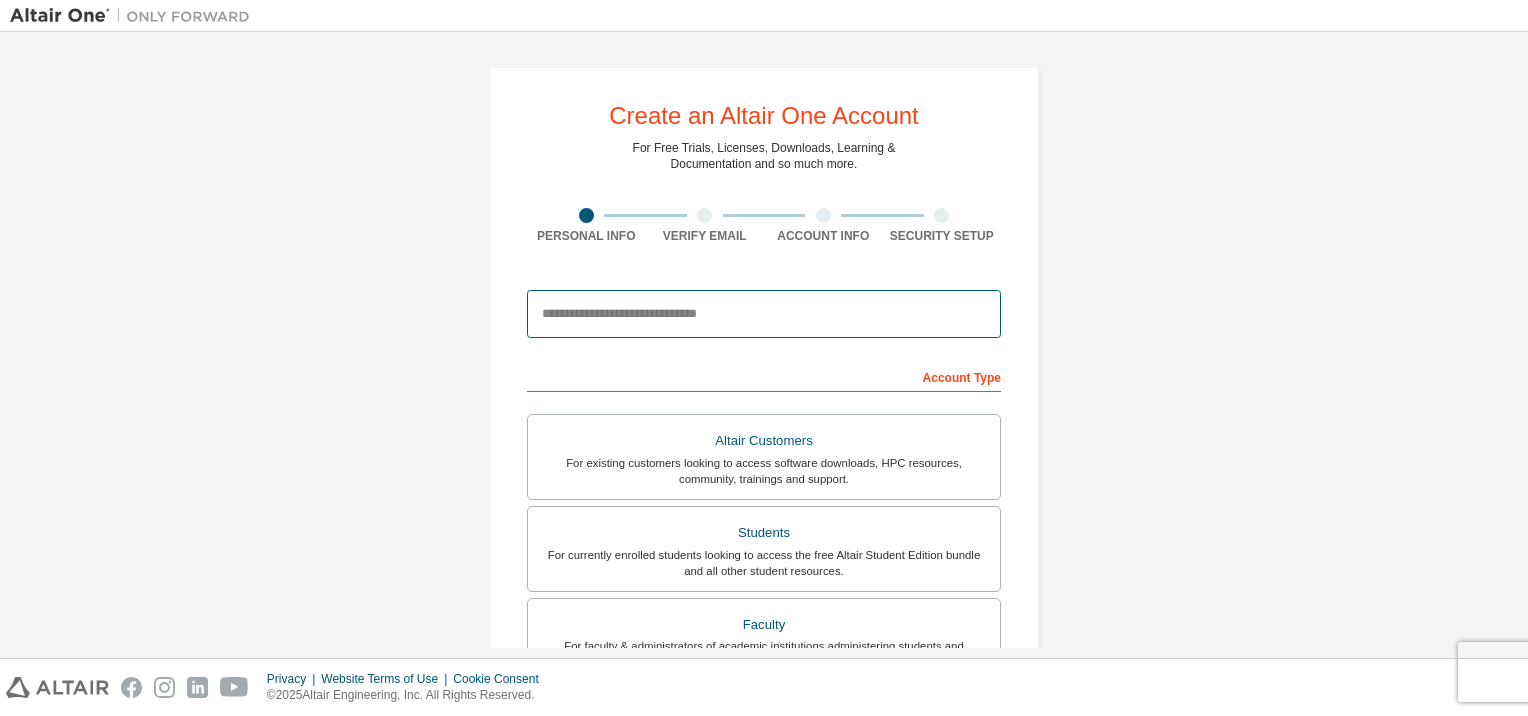 click at bounding box center (764, 314) 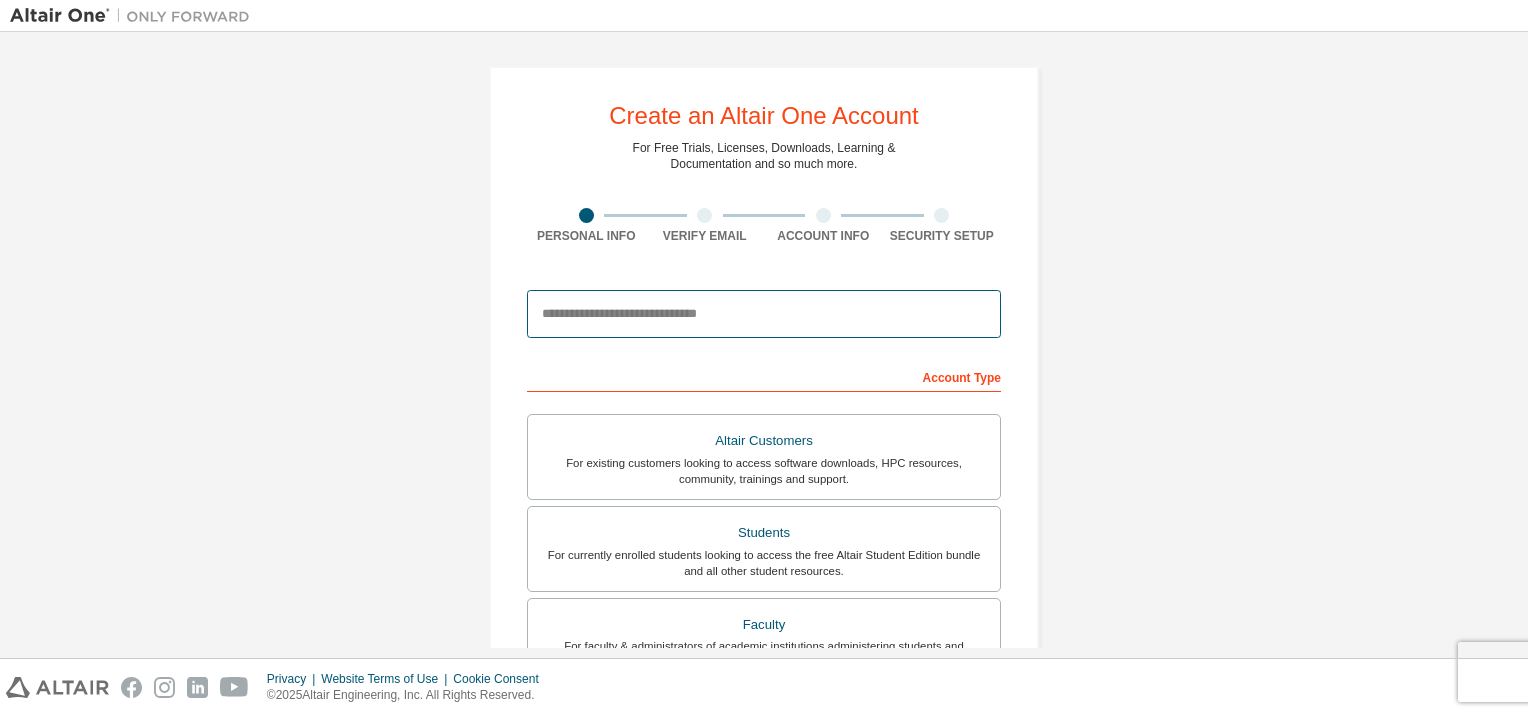 type on "**********" 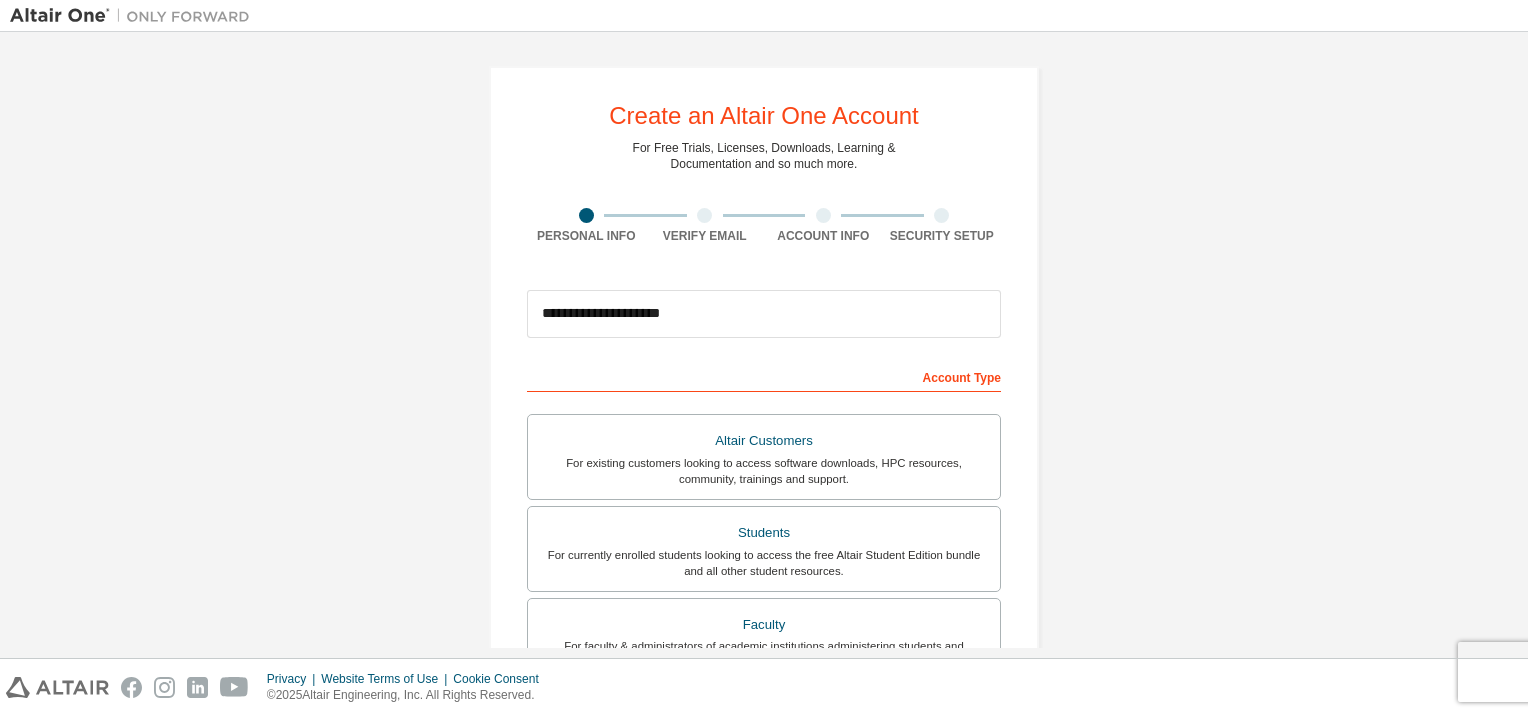 type on "****" 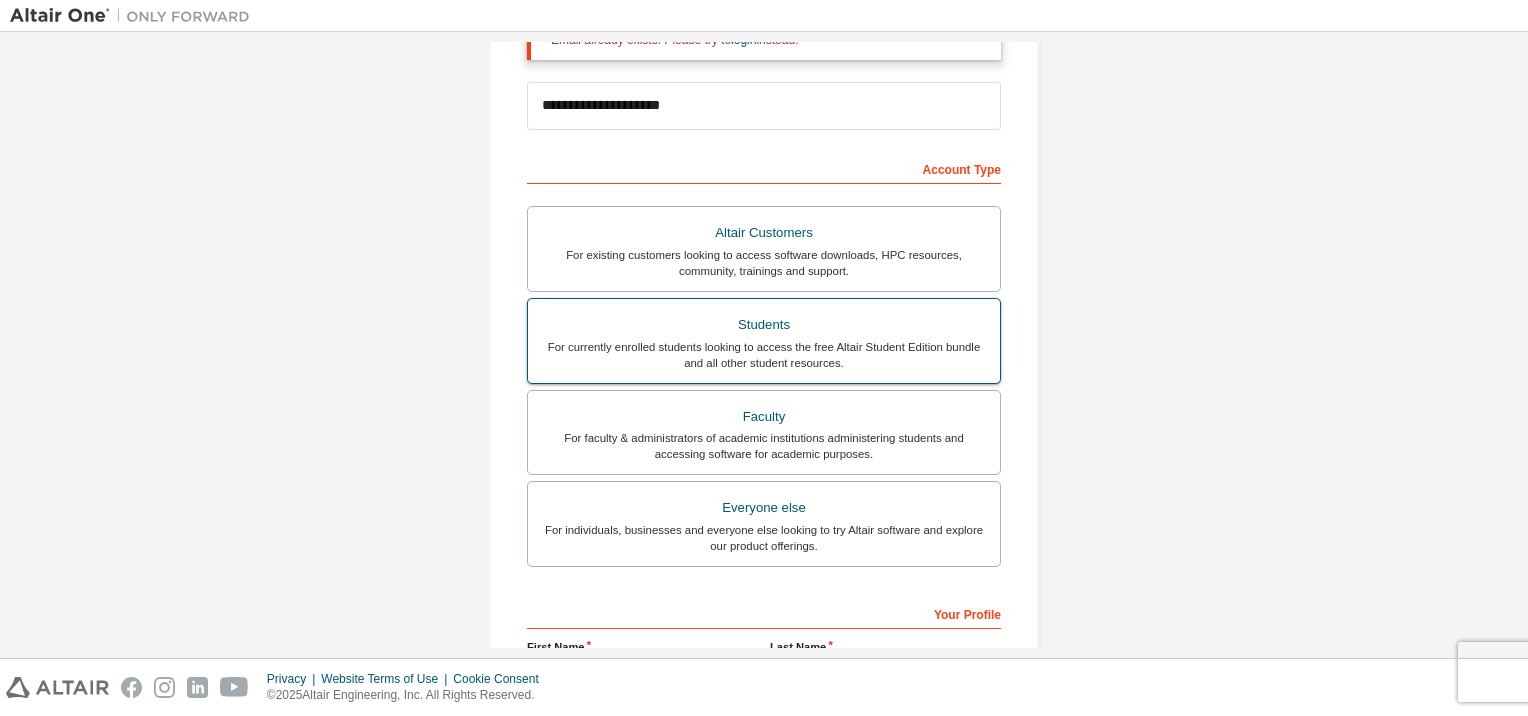 click on "For currently enrolled students looking to access the free Altair Student Edition bundle and all other student resources." at bounding box center [764, 355] 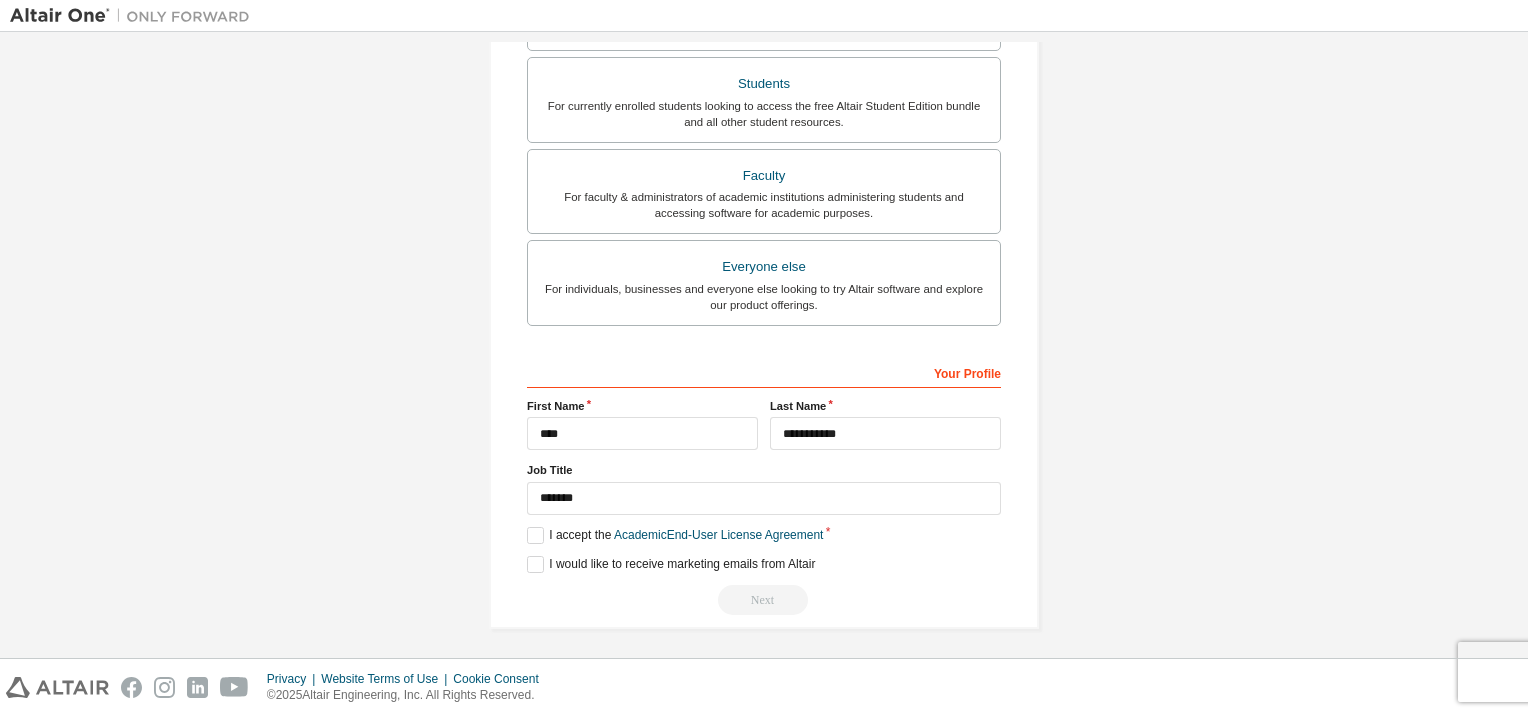 click on "**********" at bounding box center [764, 485] 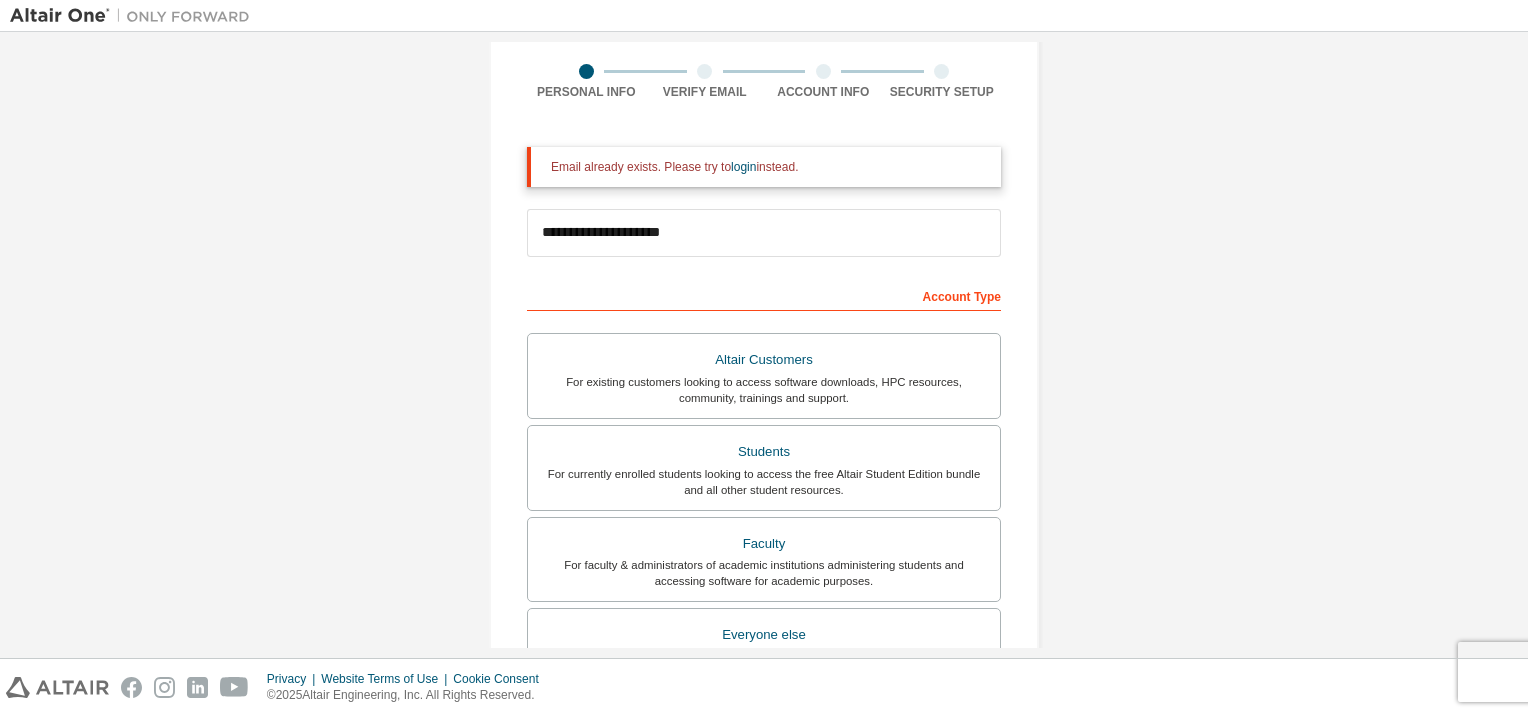 scroll, scrollTop: 136, scrollLeft: 0, axis: vertical 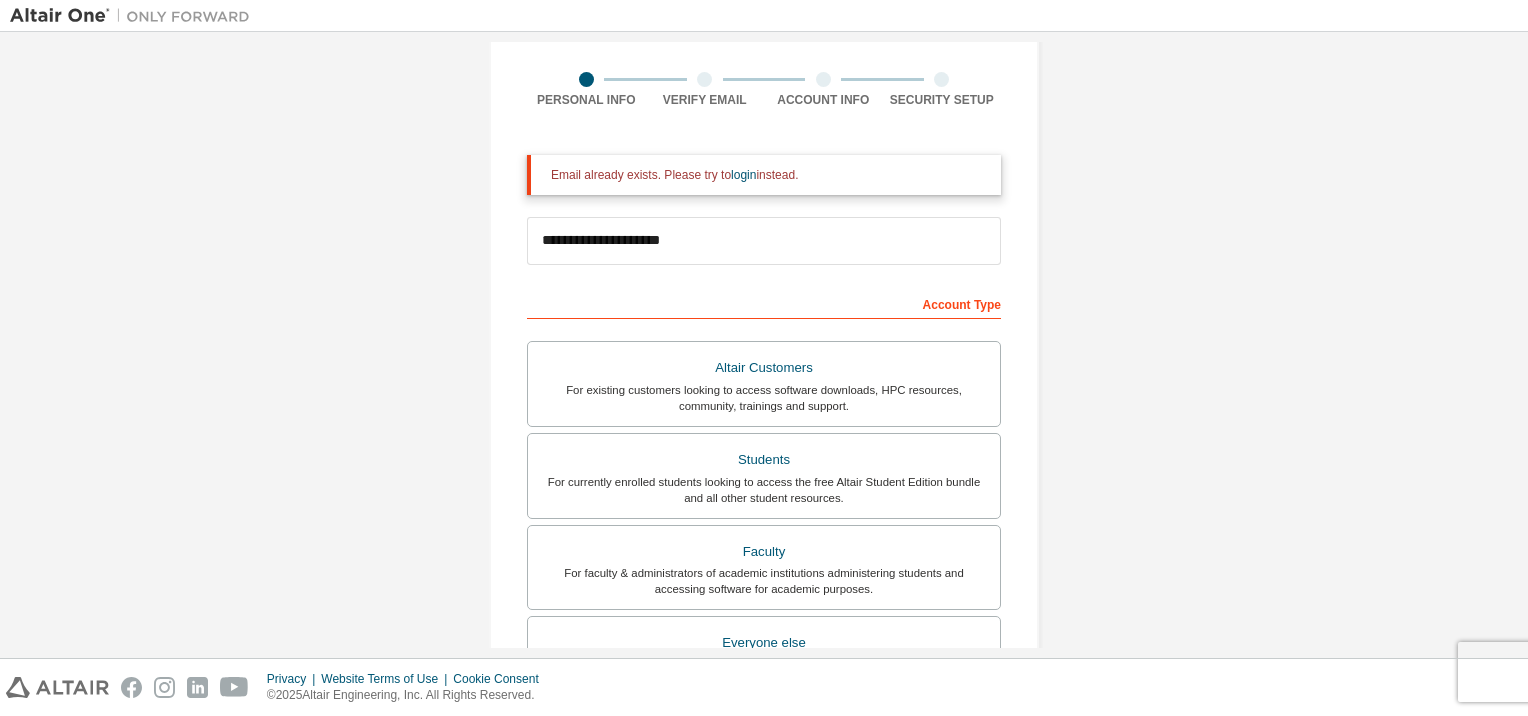 click on "Email already exists. Please try to  login  instead." at bounding box center (764, 175) 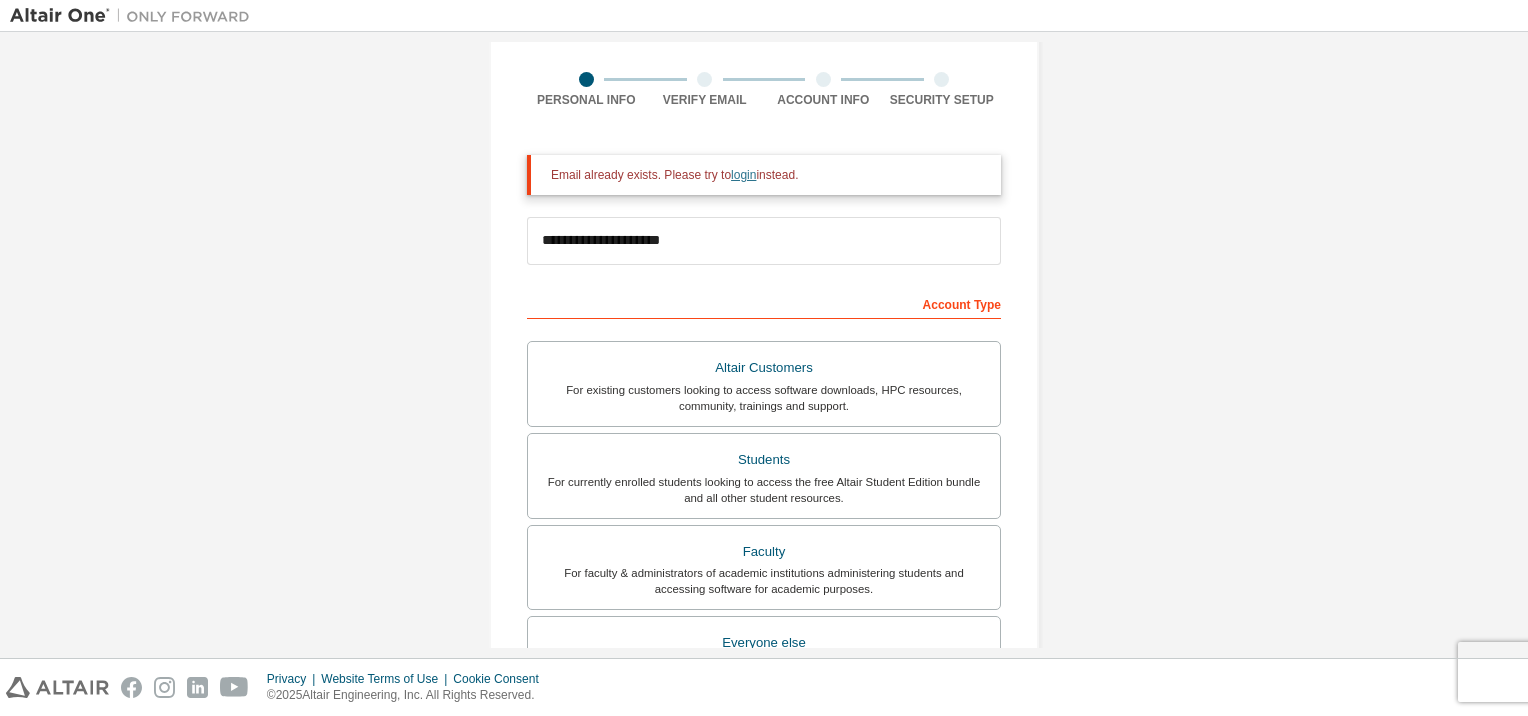 click on "login" at bounding box center [743, 175] 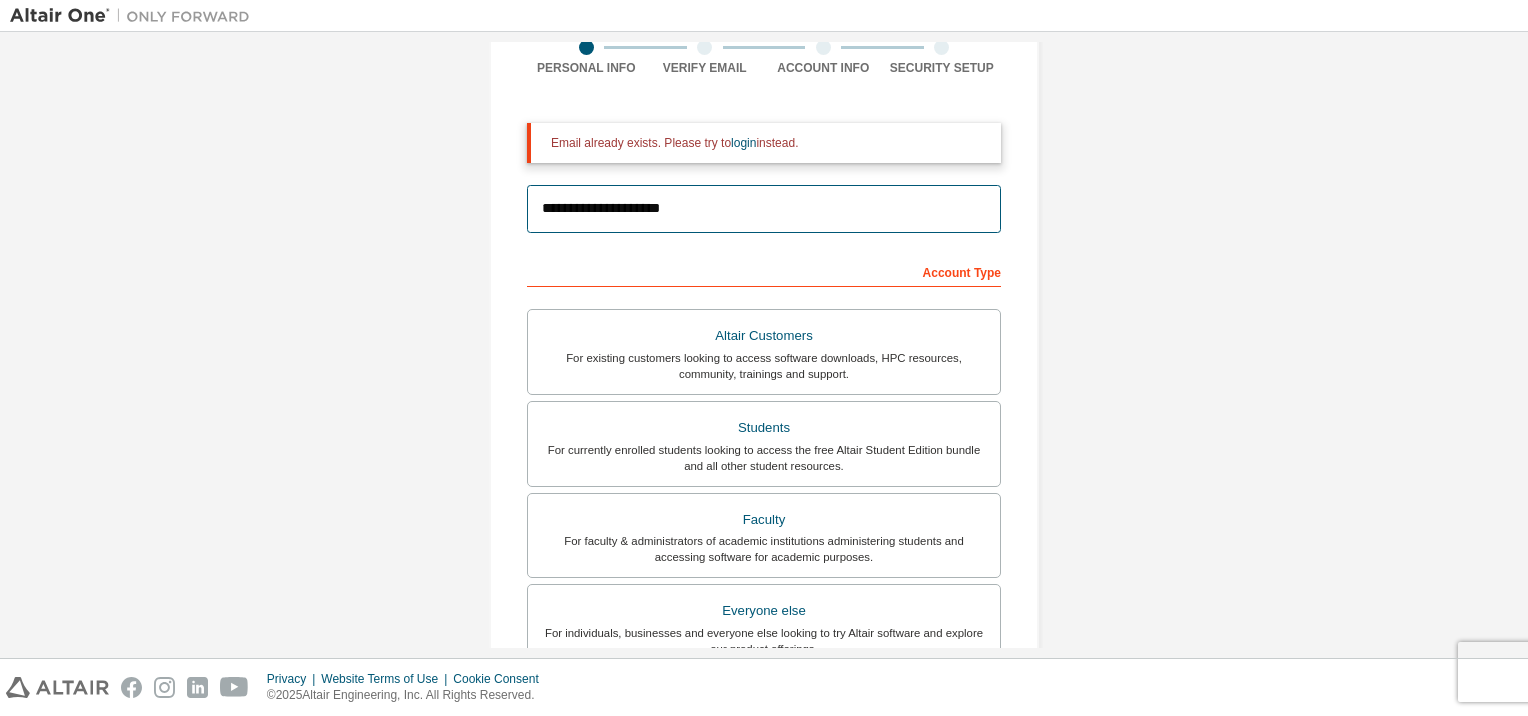 click on "**********" at bounding box center [764, 209] 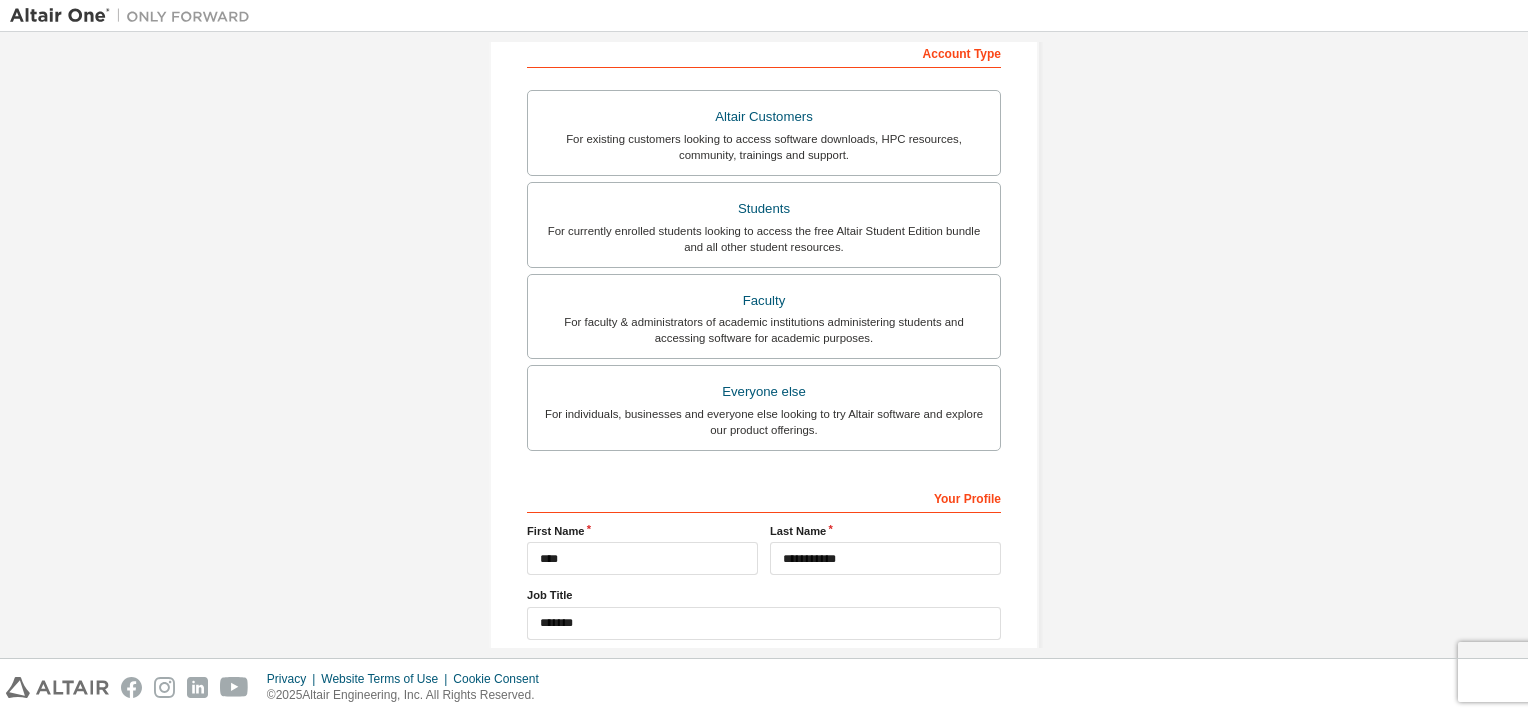 scroll, scrollTop: 512, scrollLeft: 0, axis: vertical 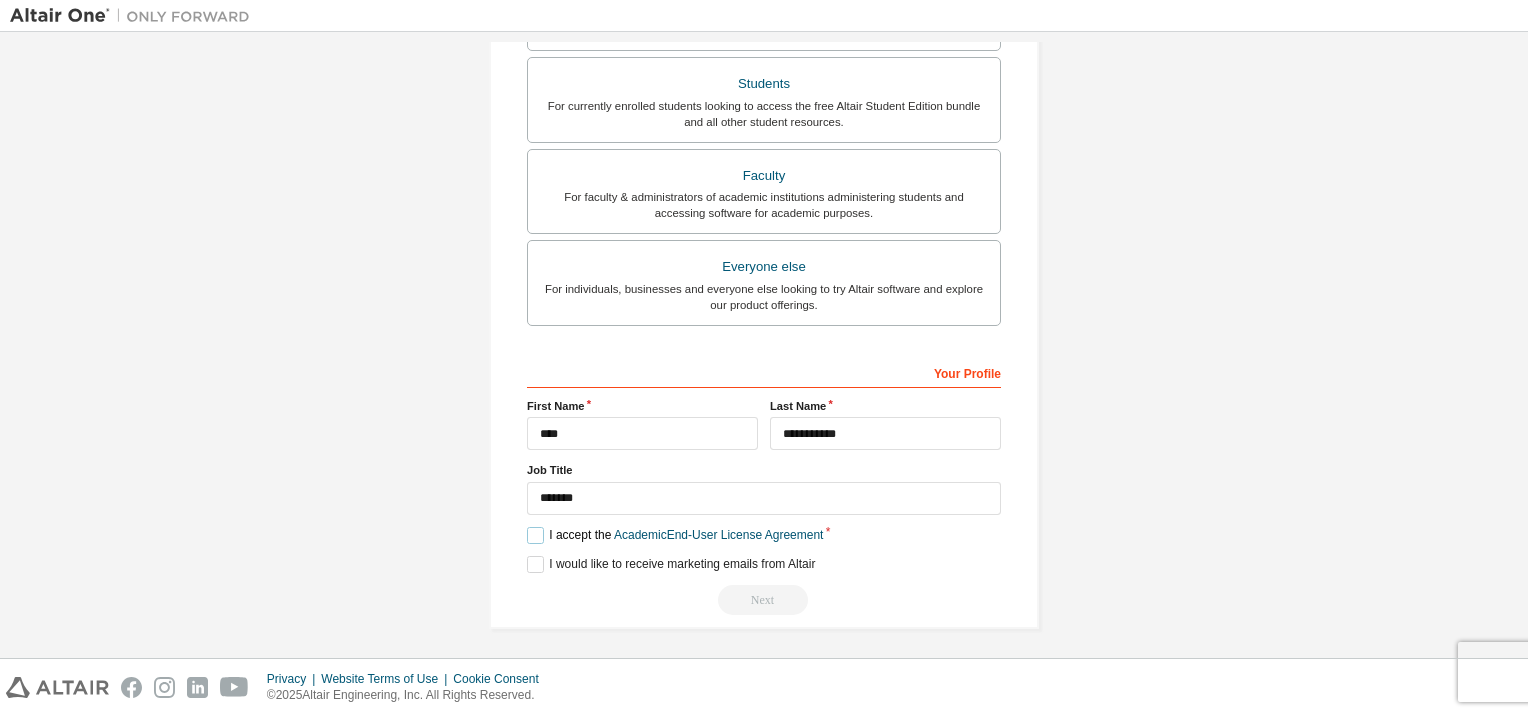 click on "I accept the   Academic   End-User License Agreement" at bounding box center (675, 535) 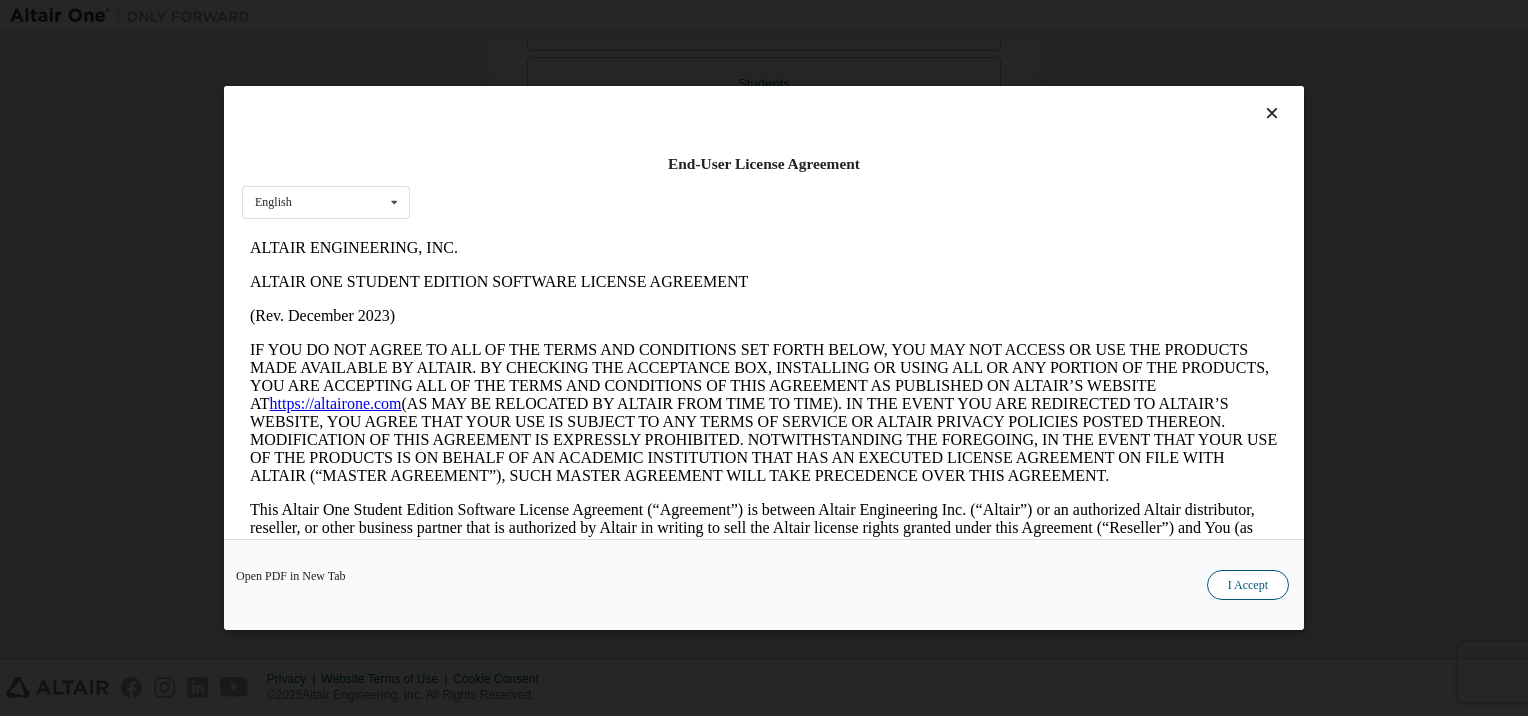 scroll, scrollTop: 0, scrollLeft: 0, axis: both 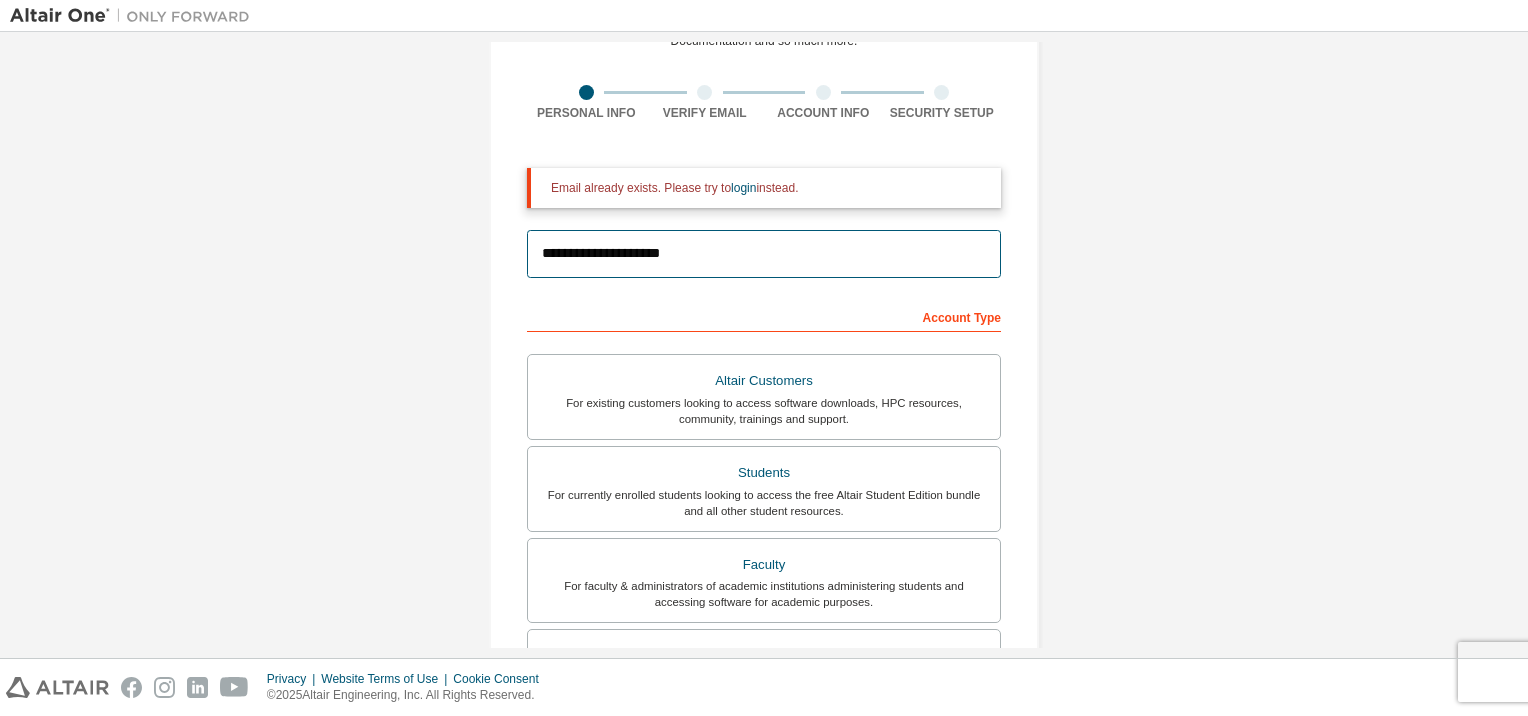click on "**********" at bounding box center (764, 254) 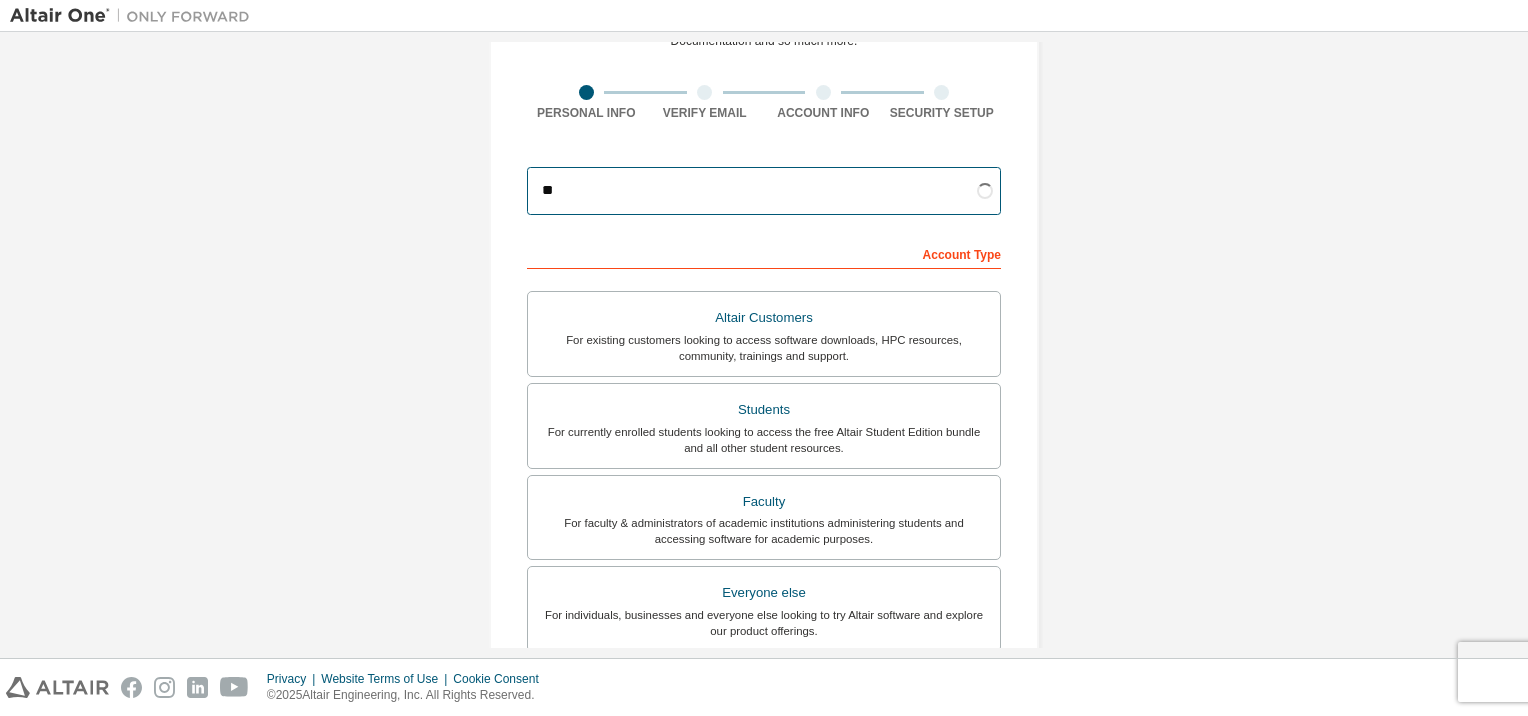 type on "*" 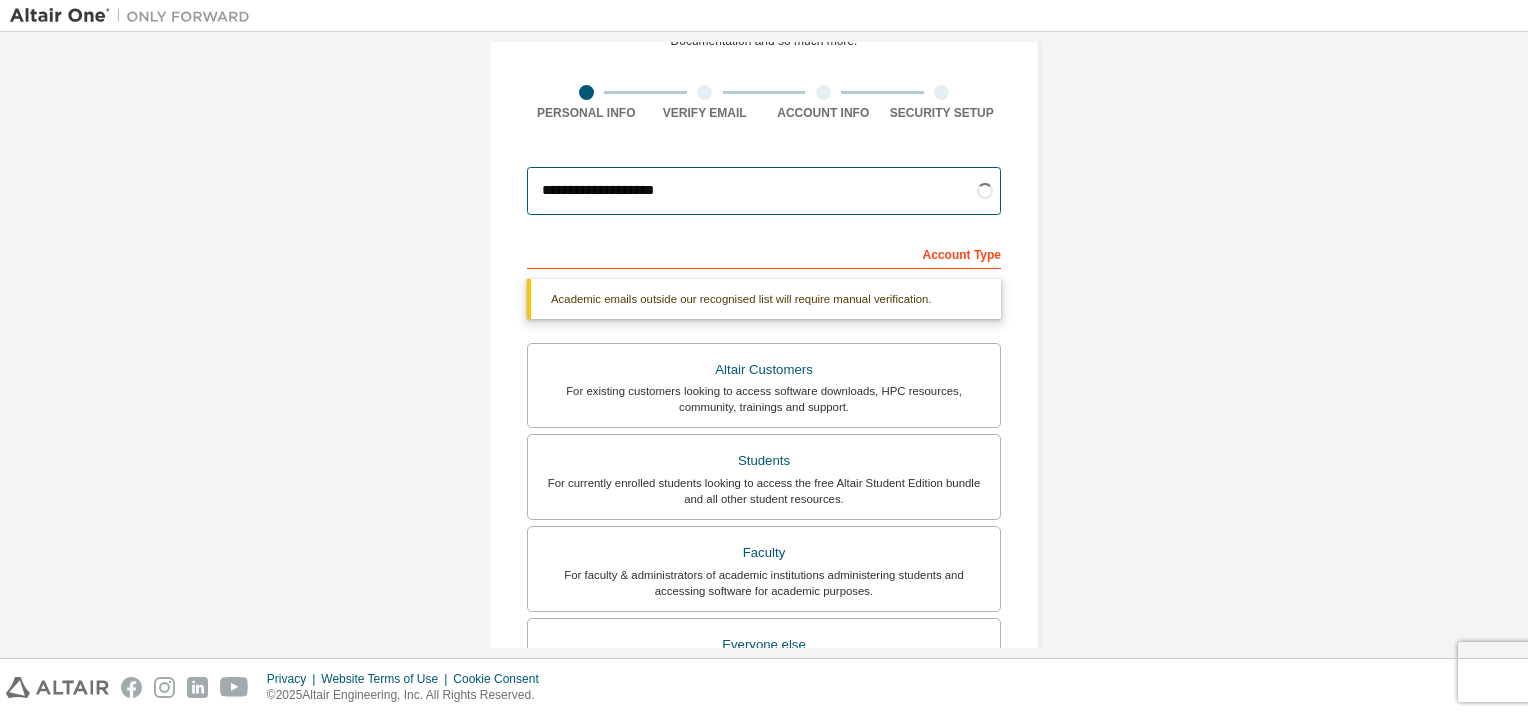 type on "**********" 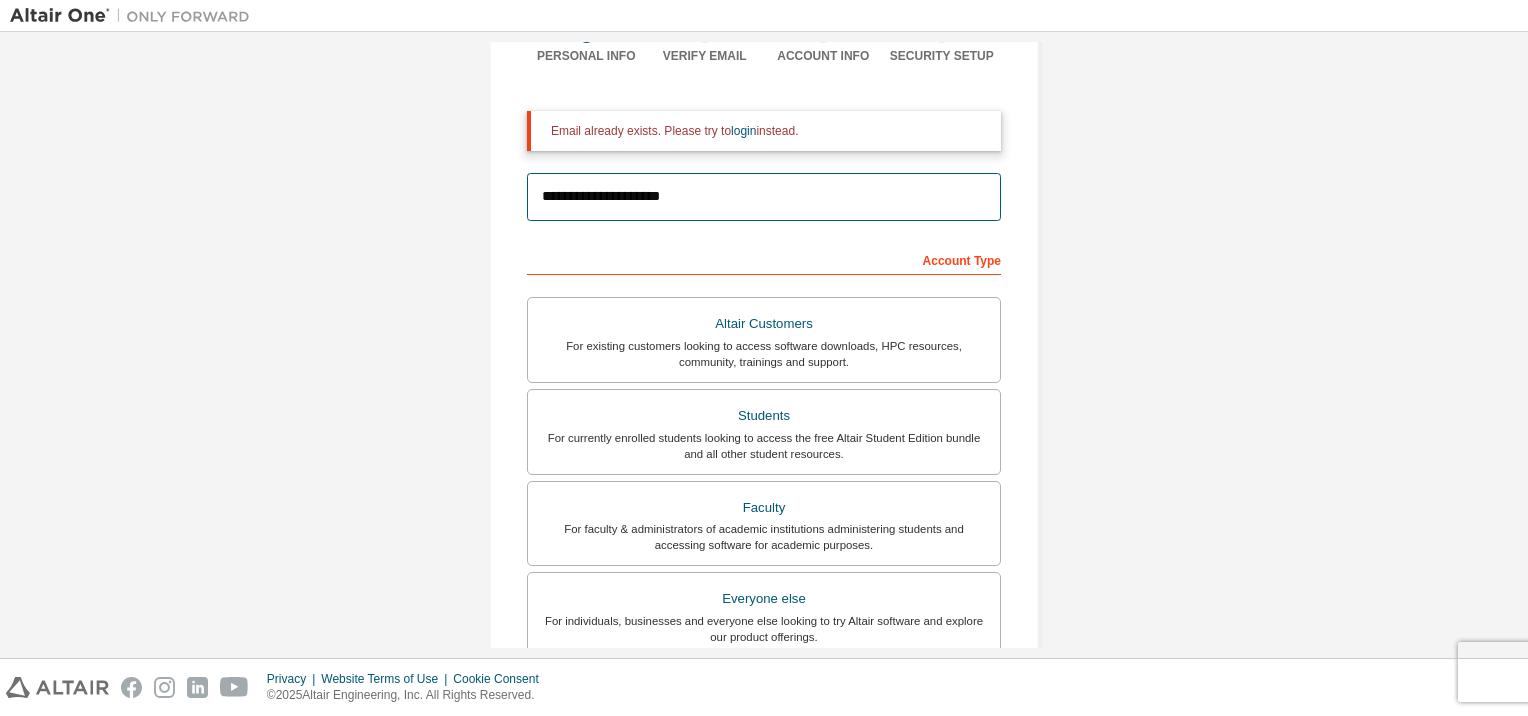 scroll, scrollTop: 179, scrollLeft: 0, axis: vertical 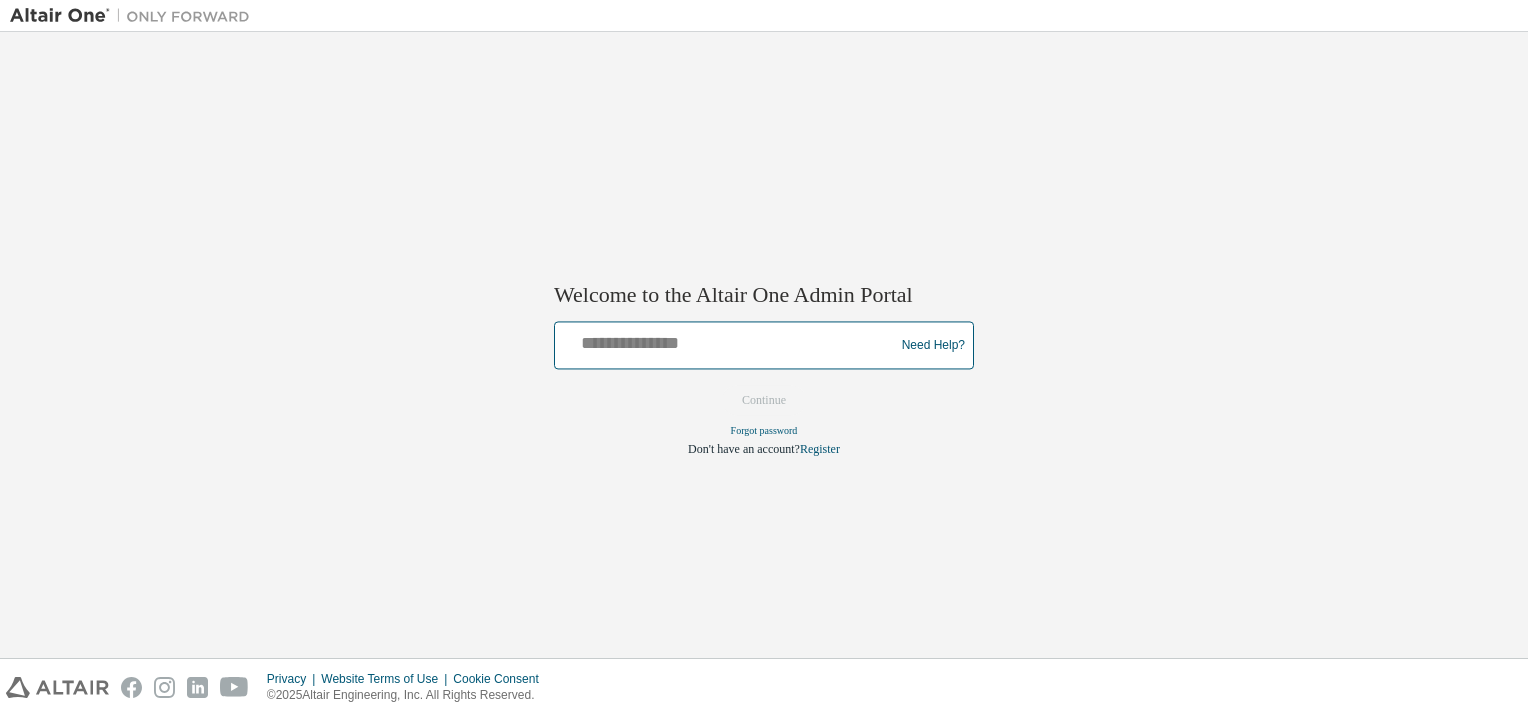 click at bounding box center (727, 341) 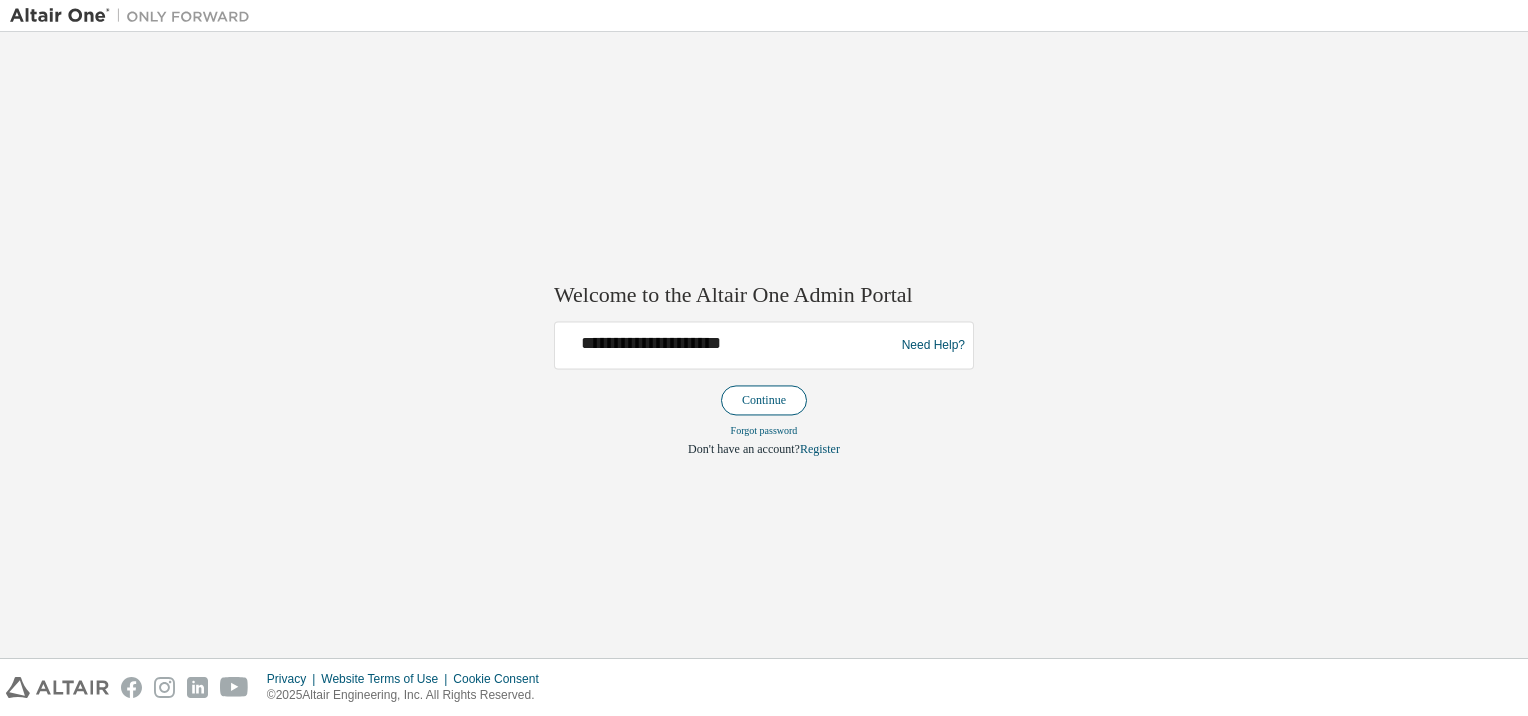click on "Continue" at bounding box center [764, 401] 